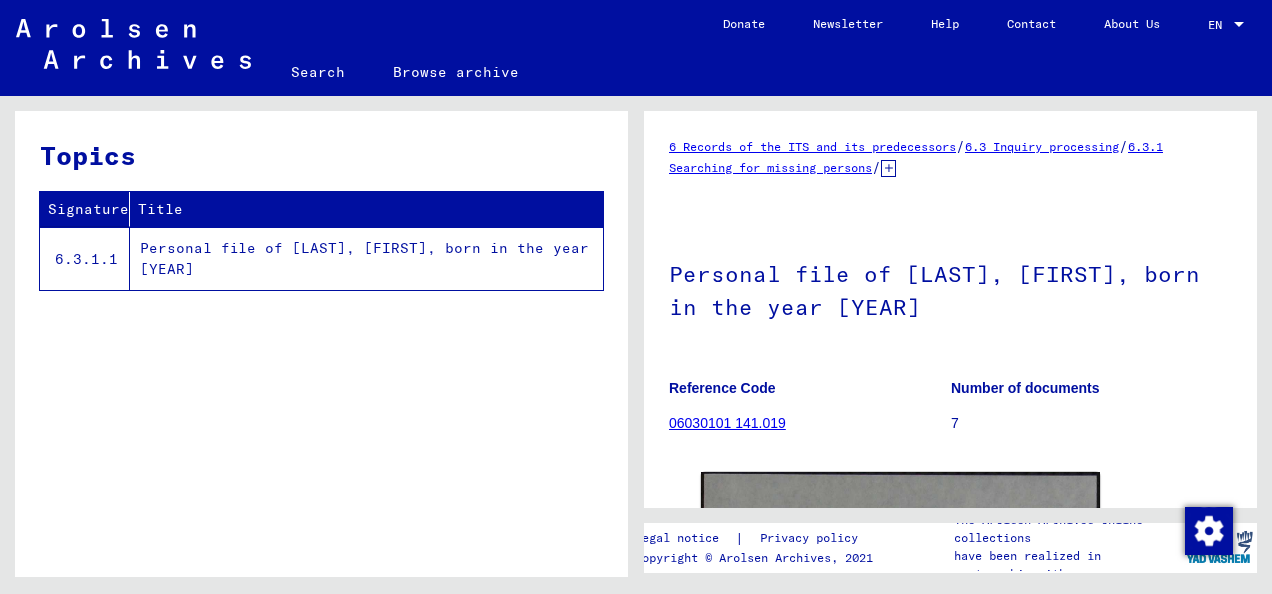 scroll, scrollTop: 0, scrollLeft: 0, axis: both 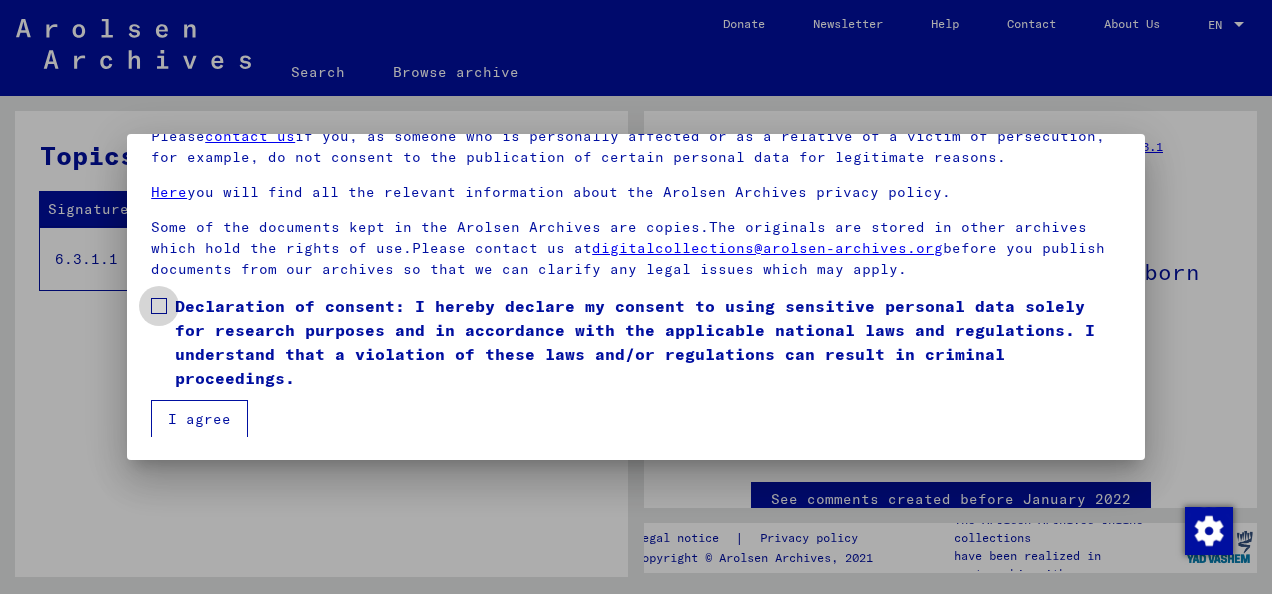 drag, startPoint x: 164, startPoint y: 302, endPoint x: 168, endPoint y: 322, distance: 20.396078 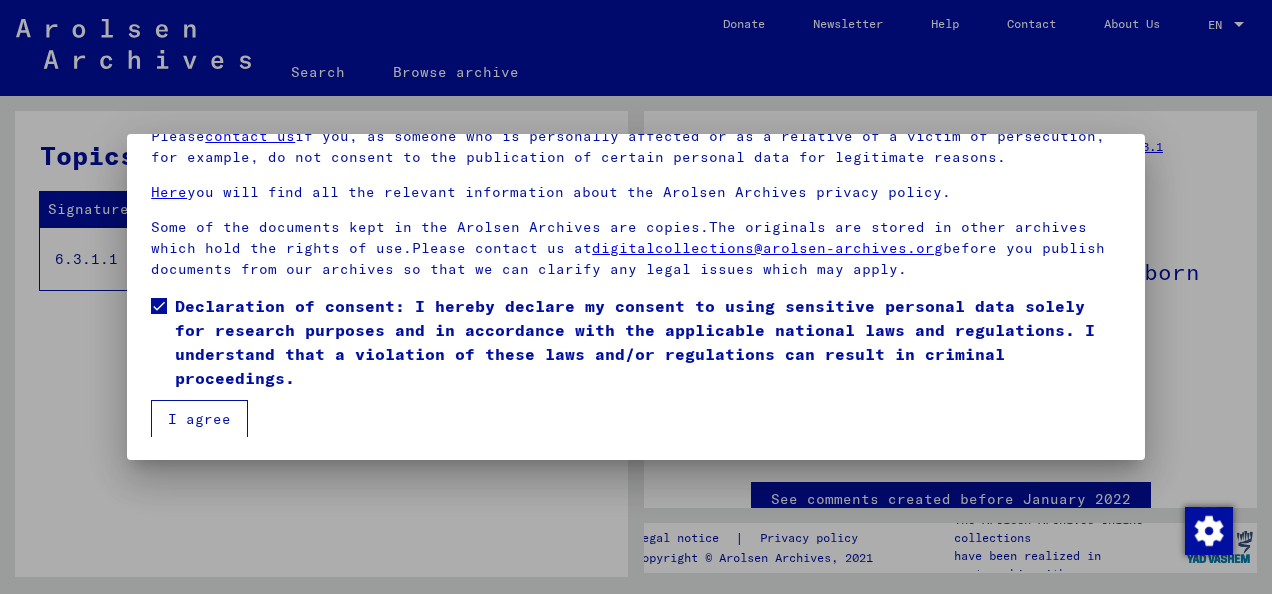 drag, startPoint x: 198, startPoint y: 407, endPoint x: 225, endPoint y: 412, distance: 27.45906 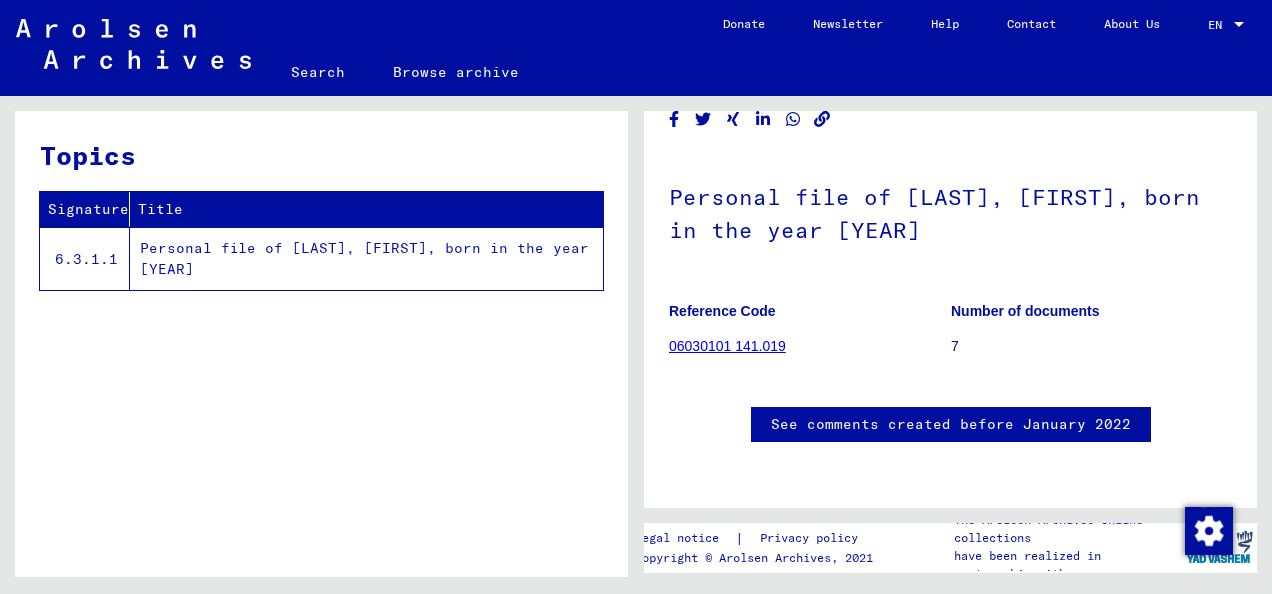 scroll, scrollTop: 0, scrollLeft: 0, axis: both 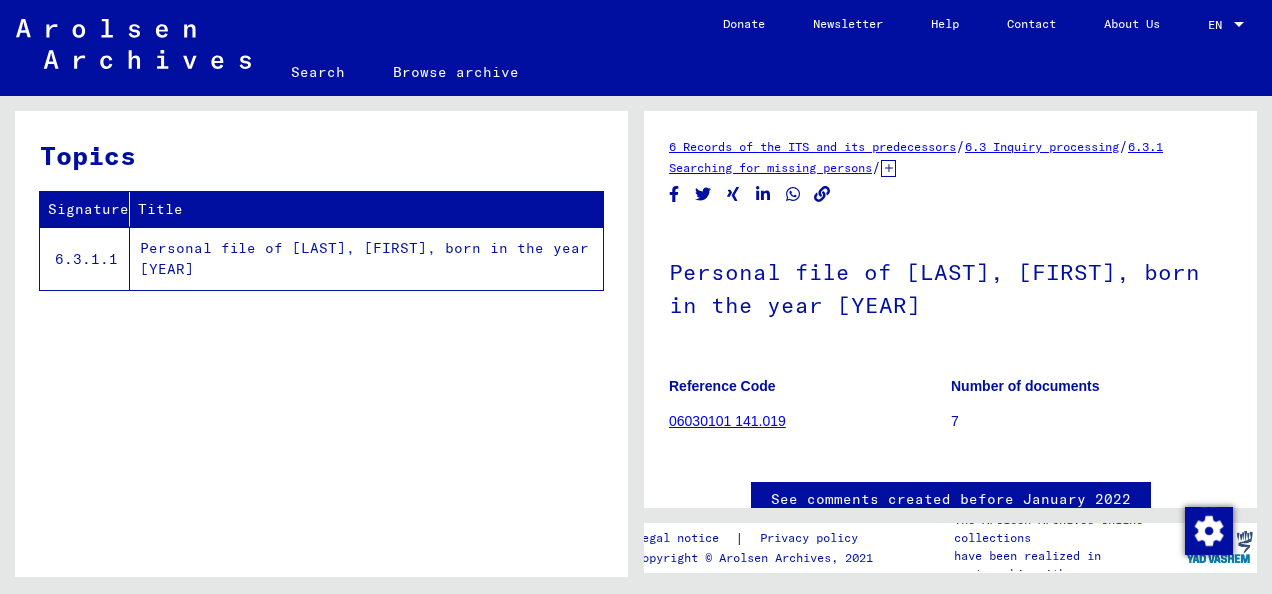 click on "Personal file of [LAST], [FIRST], born in the year [YEAR]" 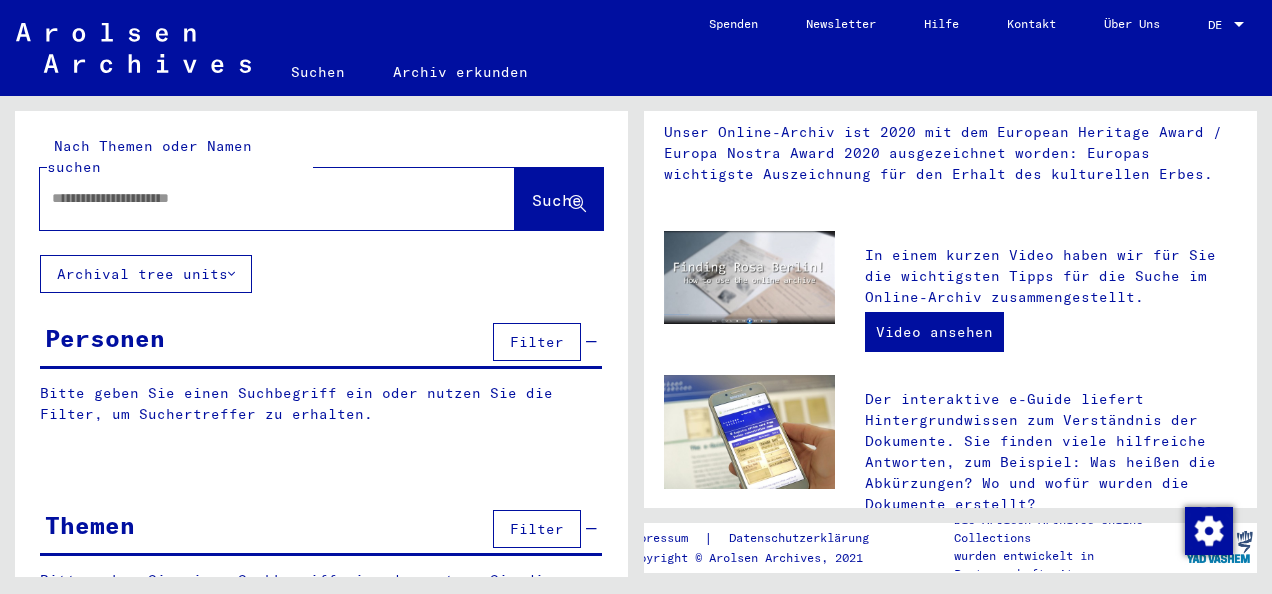 scroll, scrollTop: 400, scrollLeft: 0, axis: vertical 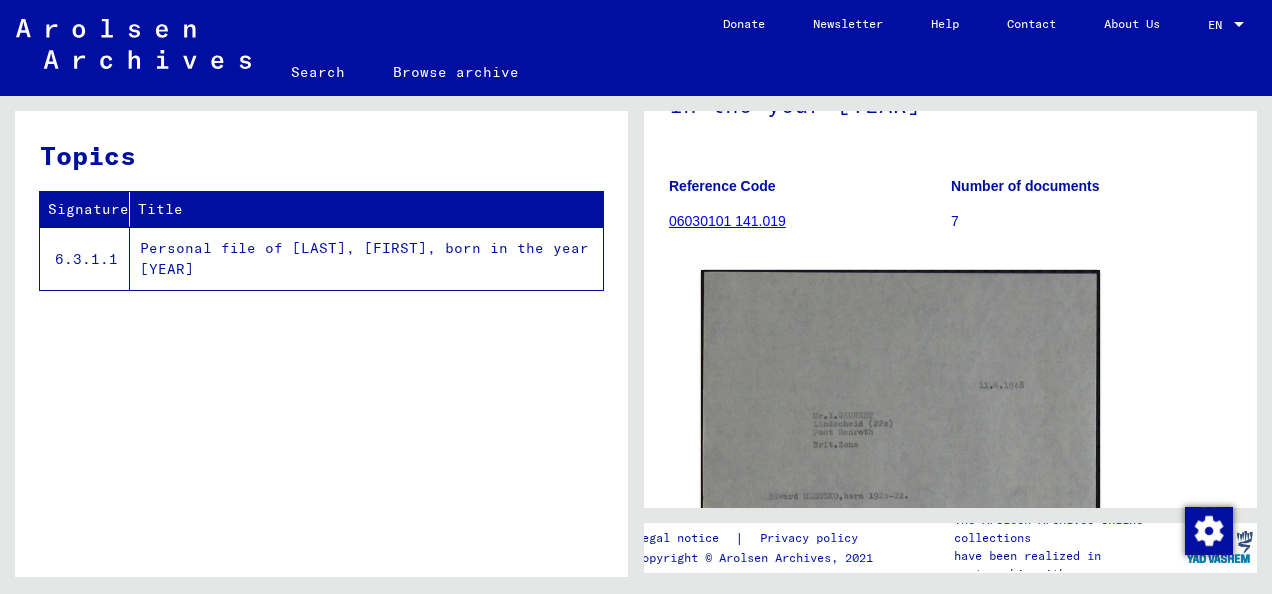 click on "06030101 141.019" 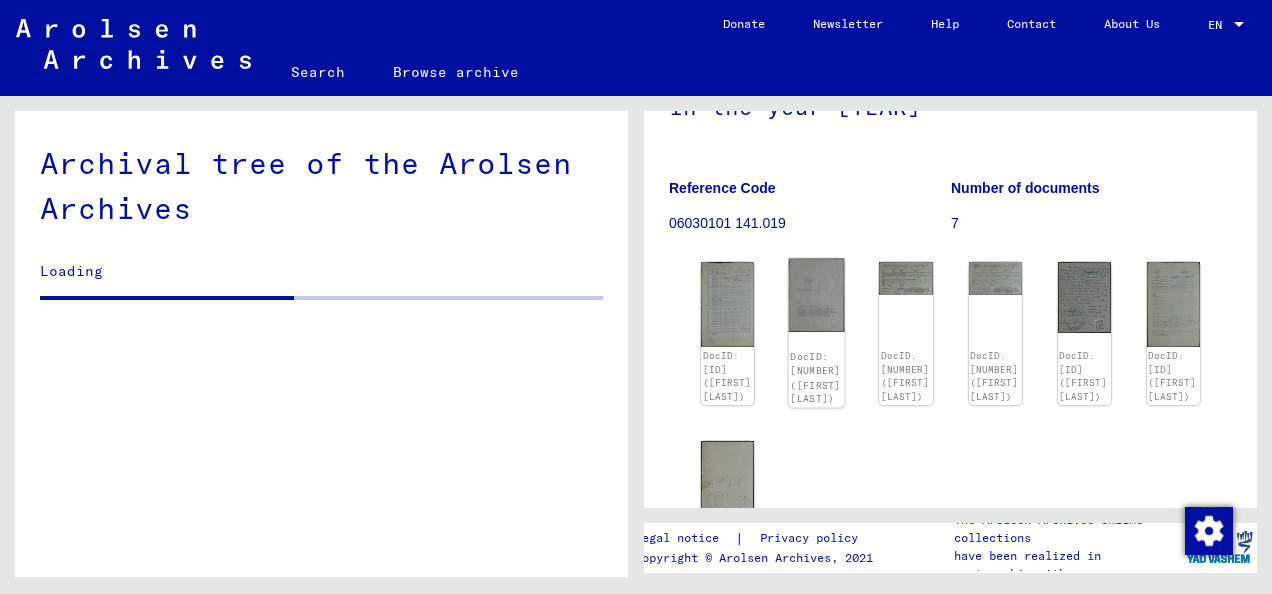 scroll, scrollTop: 200, scrollLeft: 0, axis: vertical 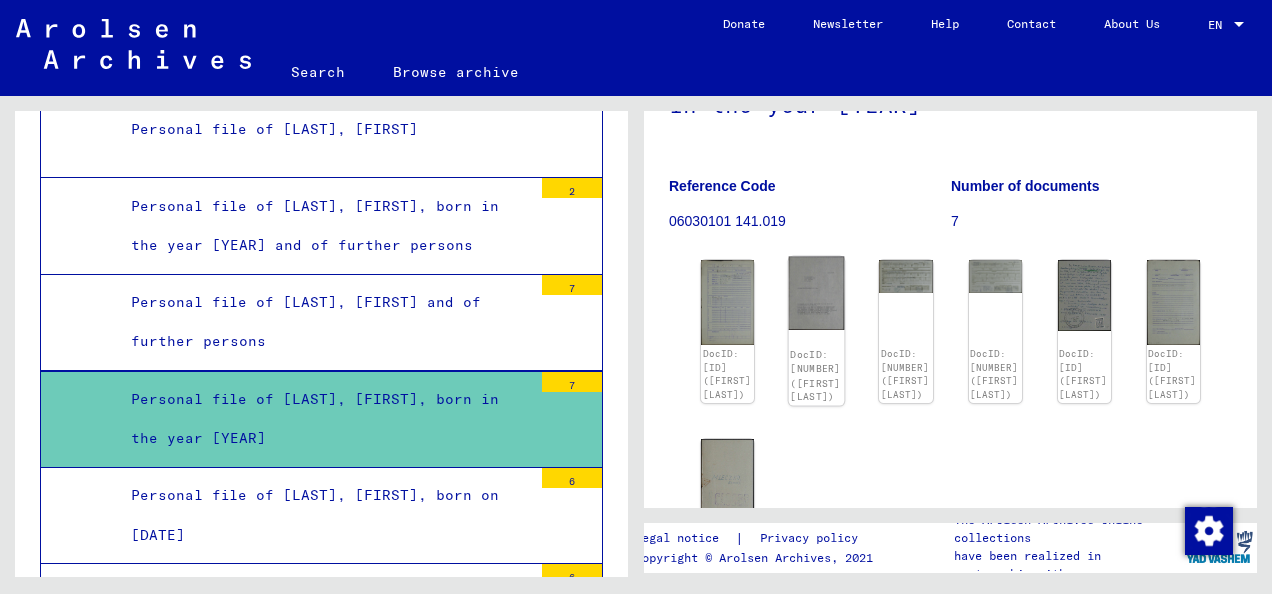 click 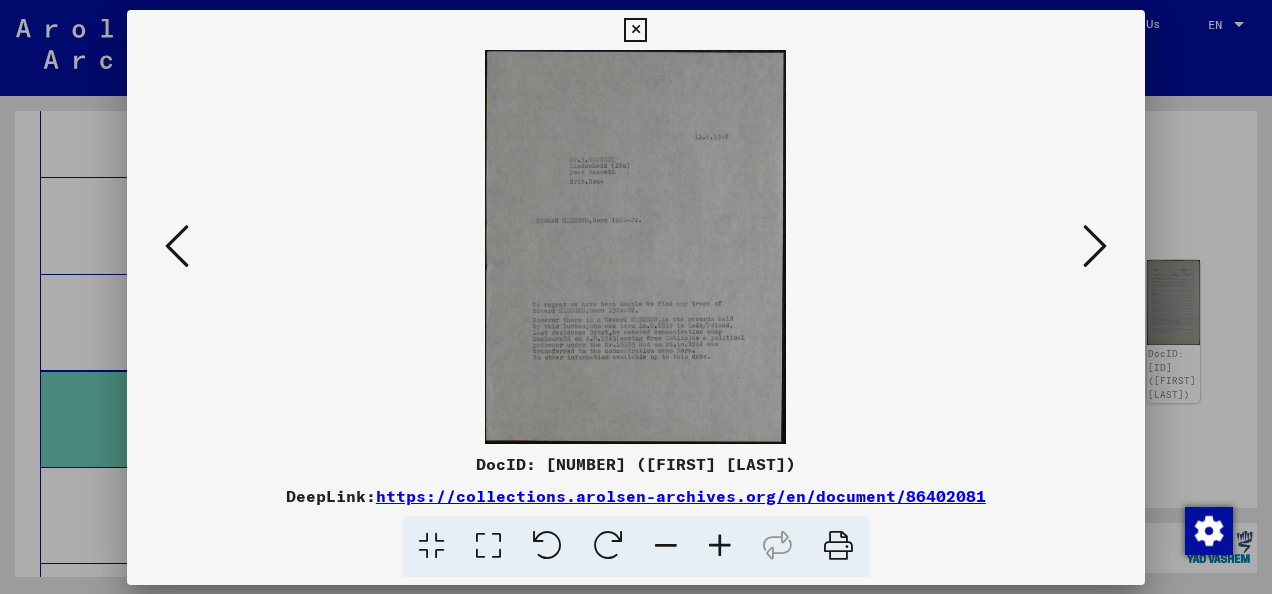 click at bounding box center [636, 247] 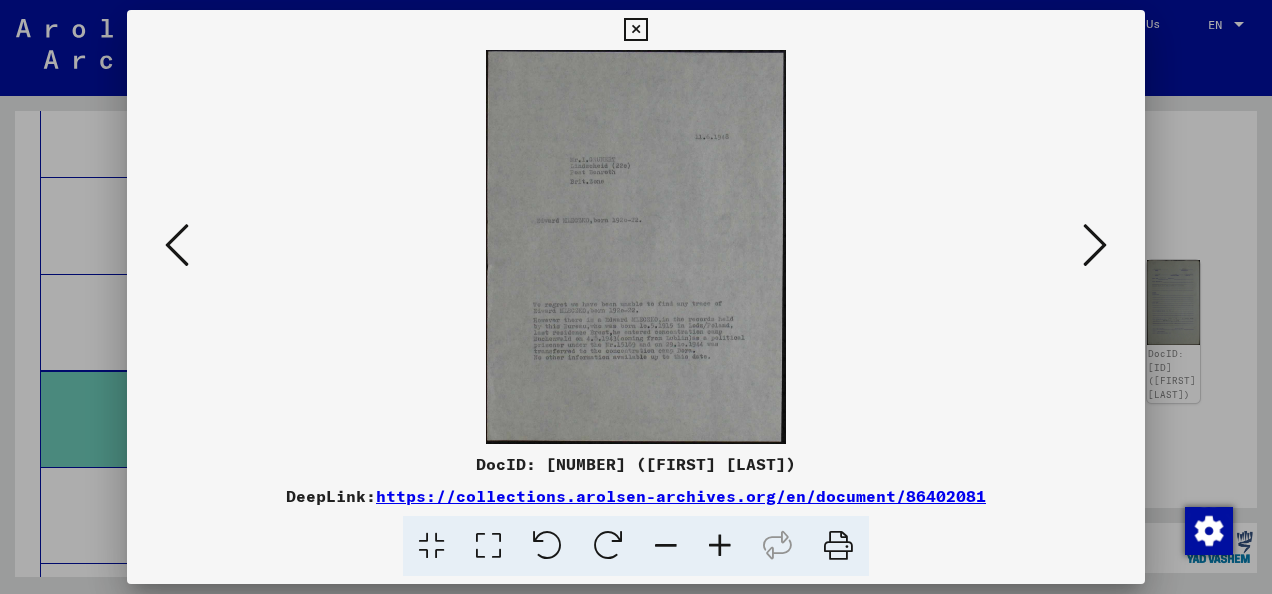 click at bounding box center (636, 247) 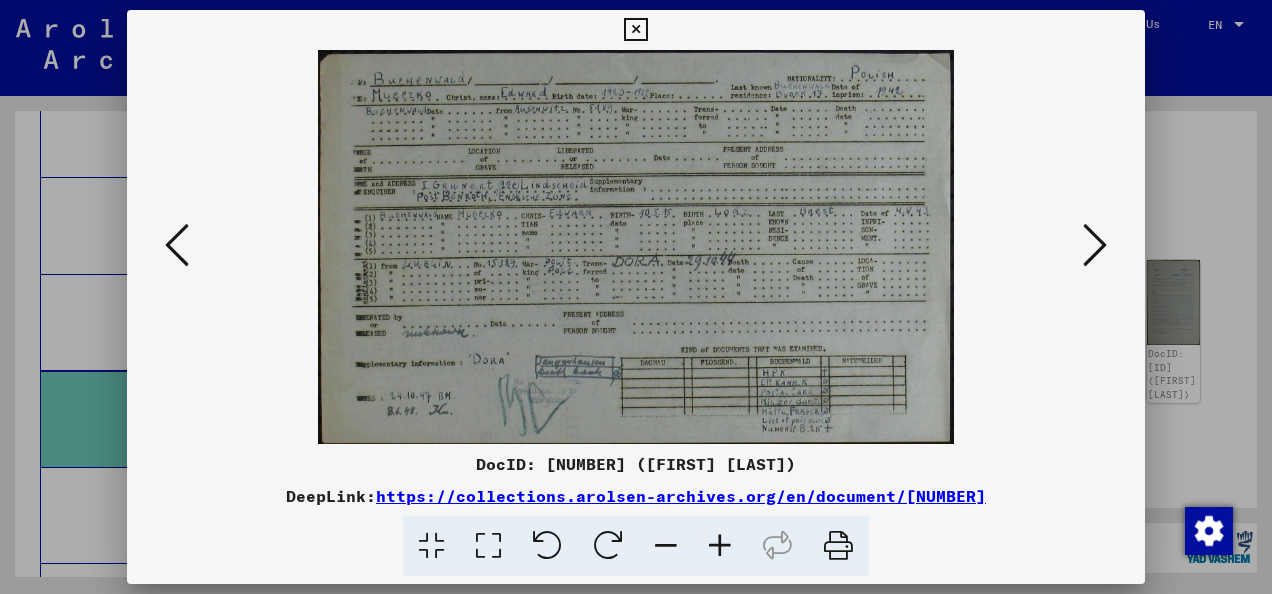 drag, startPoint x: 841, startPoint y: 538, endPoint x: 152, endPoint y: 477, distance: 691.695 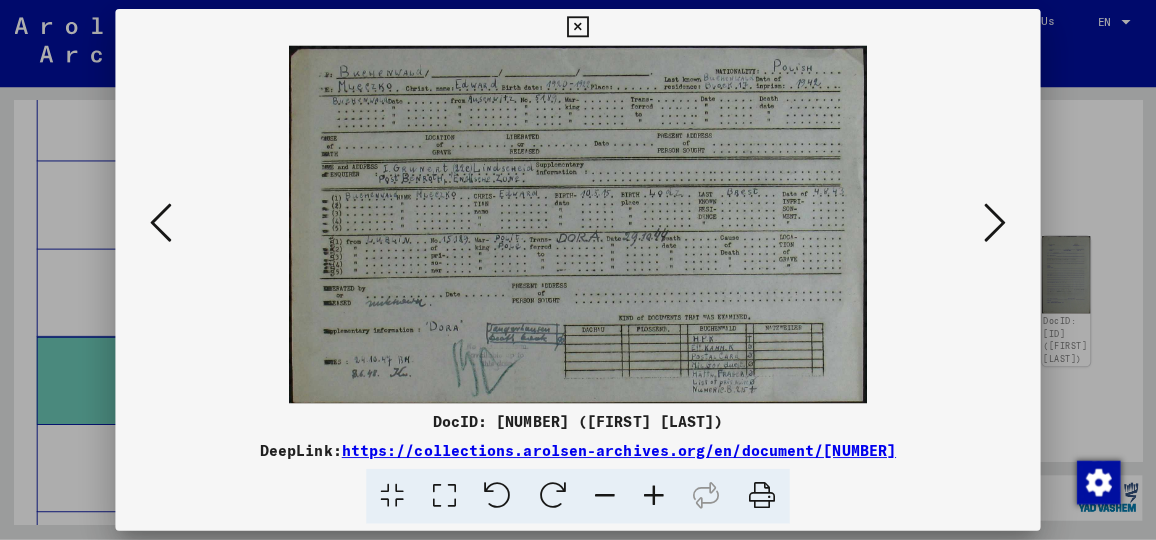 scroll, scrollTop: 200, scrollLeft: 0, axis: vertical 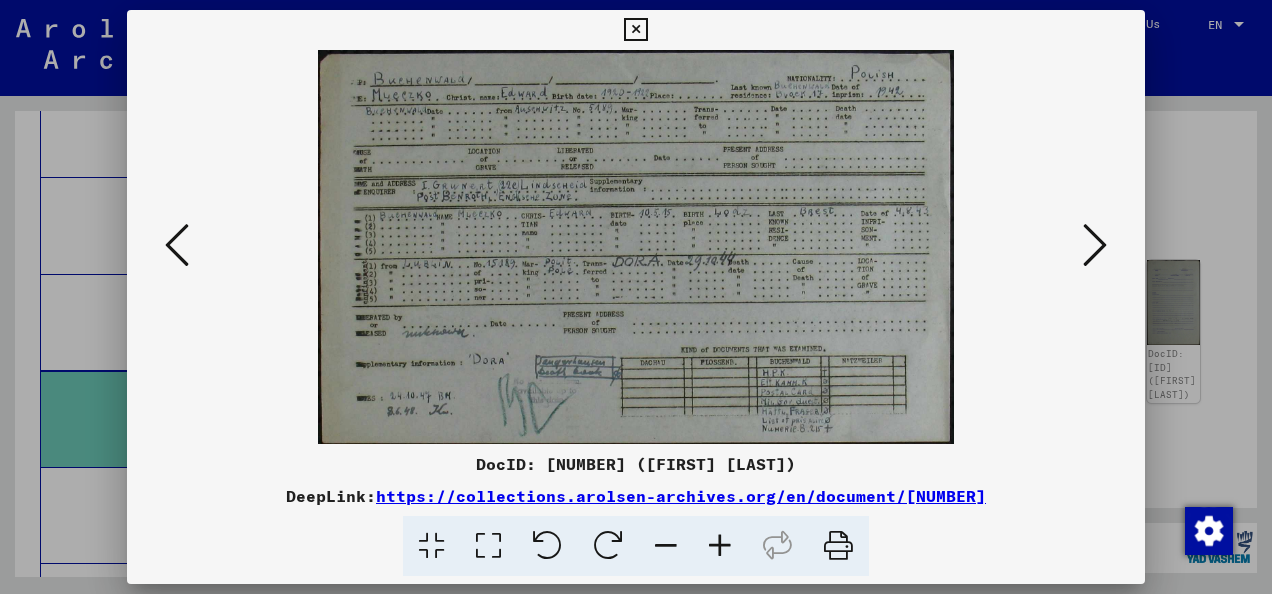 click at bounding box center (1095, 245) 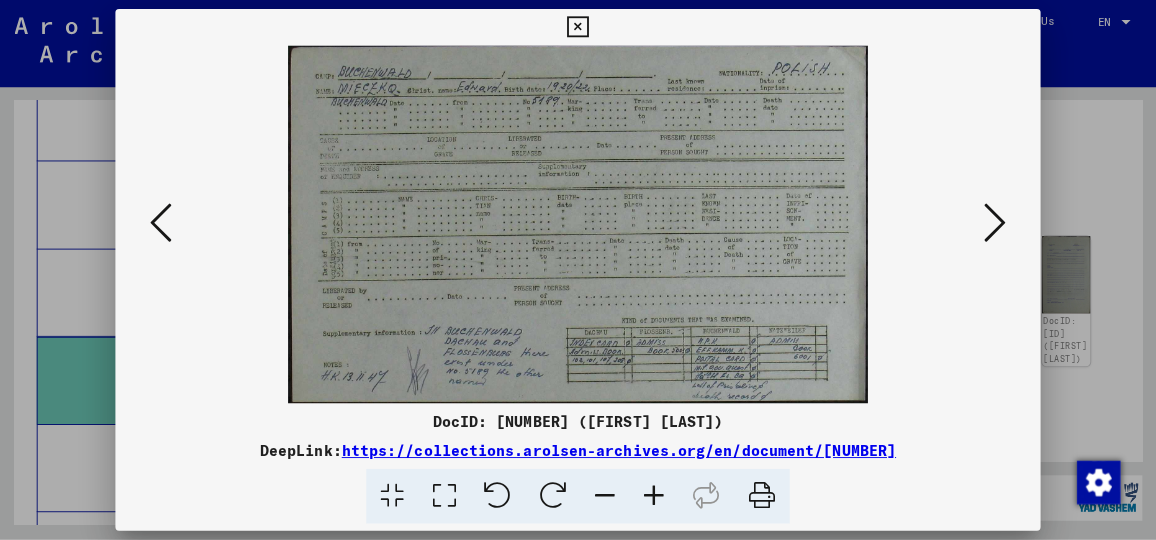 scroll, scrollTop: 13767, scrollLeft: 0, axis: vertical 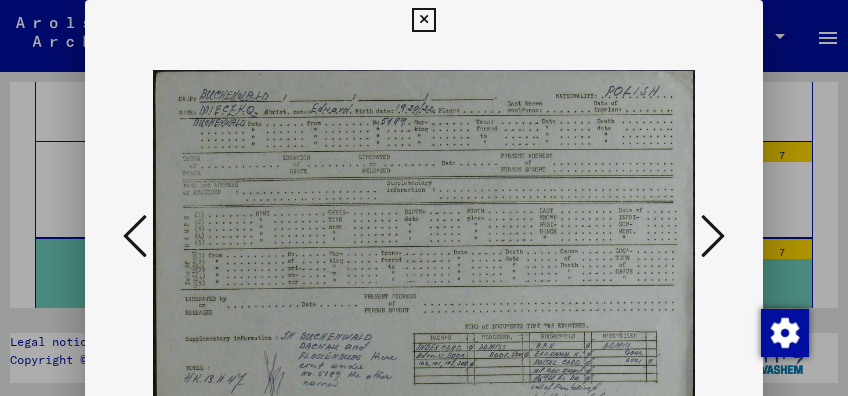drag, startPoint x: 1207, startPoint y: 0, endPoint x: 379, endPoint y: 25, distance: 828.3773 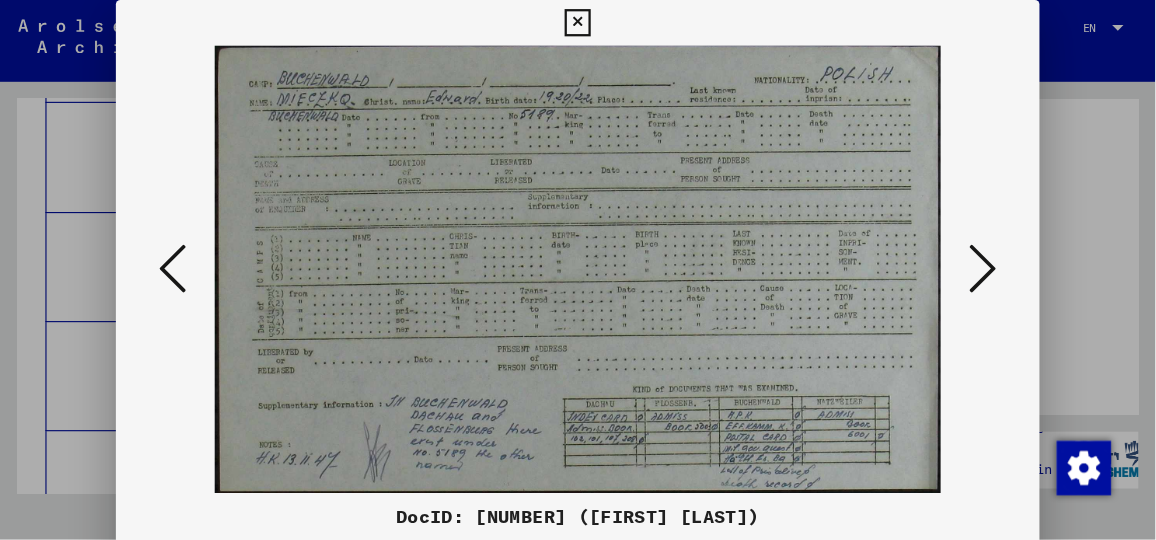 scroll, scrollTop: 13767, scrollLeft: 0, axis: vertical 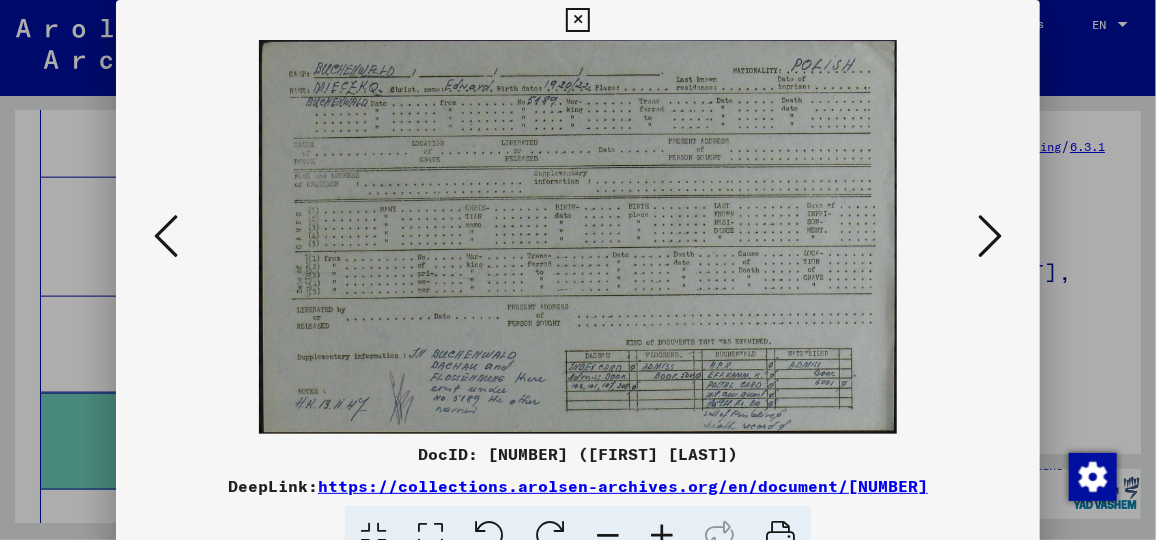 drag, startPoint x: 788, startPoint y: 0, endPoint x: 176, endPoint y: 330, distance: 695.3014 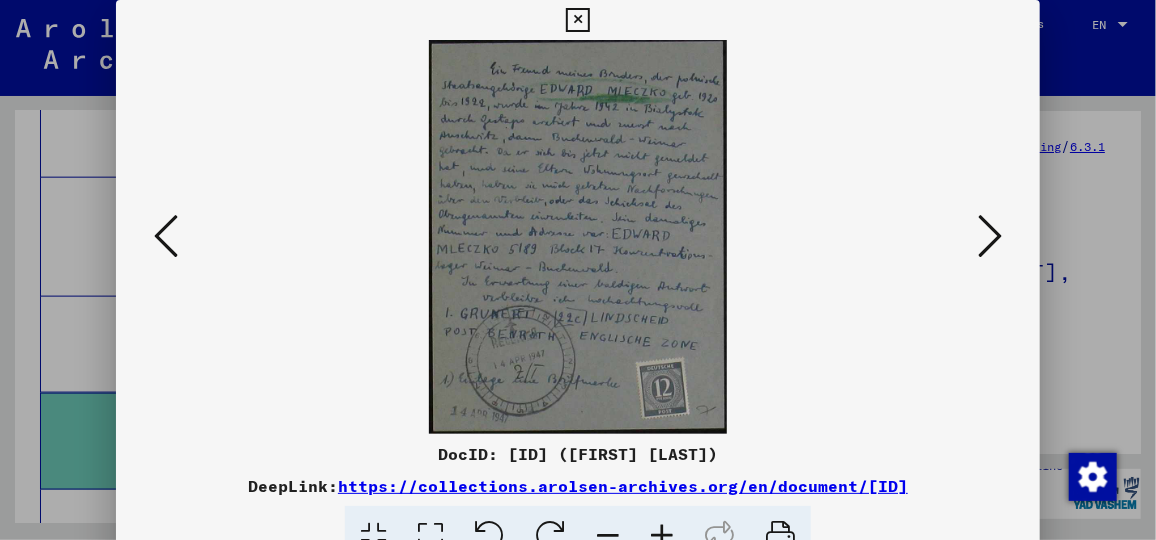 click at bounding box center [780, 536] 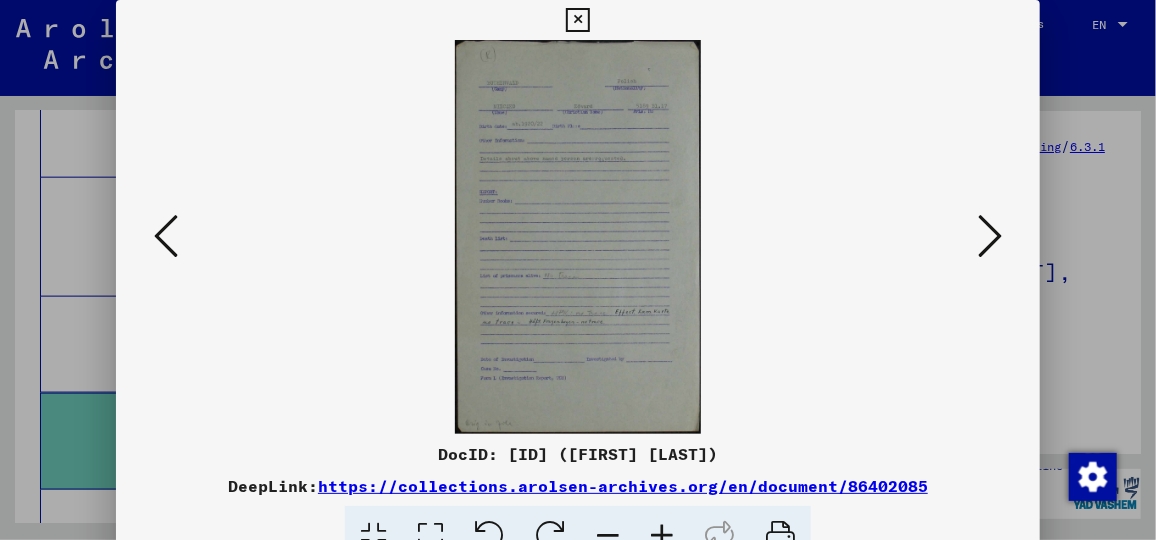 drag, startPoint x: 1115, startPoint y: 0, endPoint x: 304, endPoint y: 126, distance: 820.72955 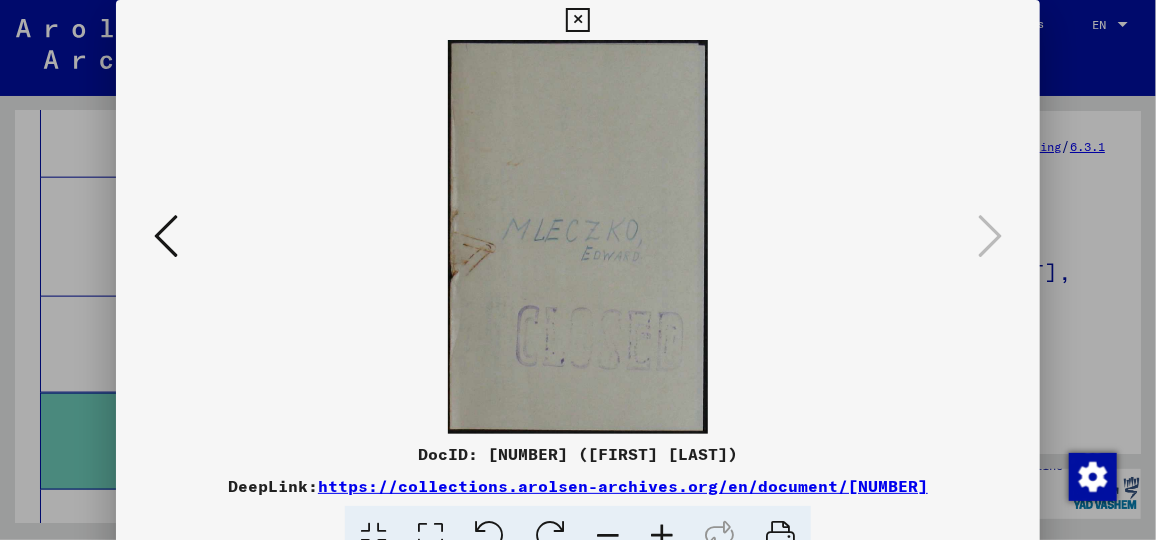 click at bounding box center [166, 236] 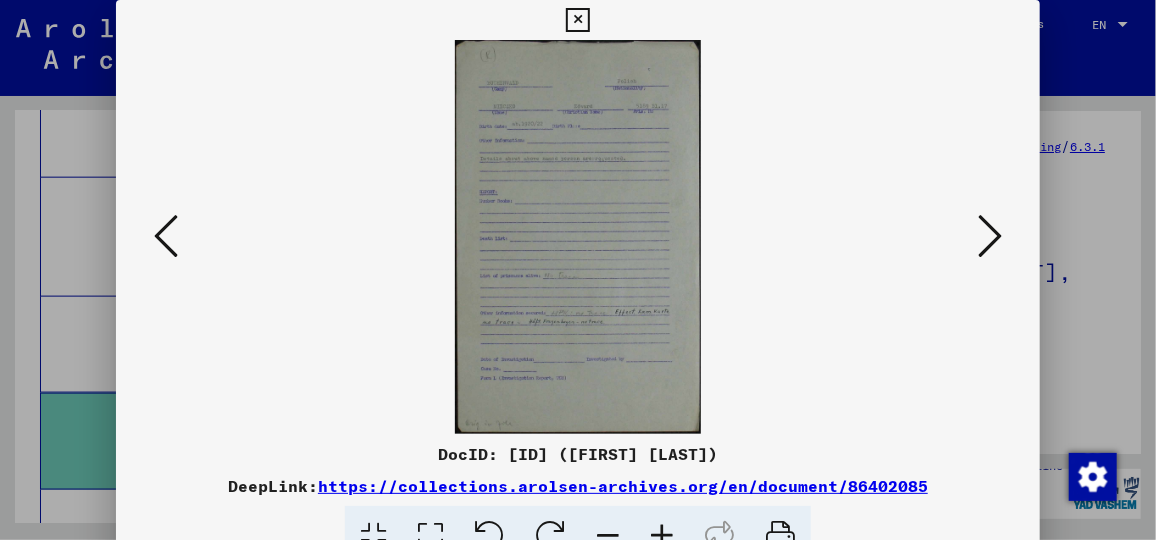 click at bounding box center (166, 236) 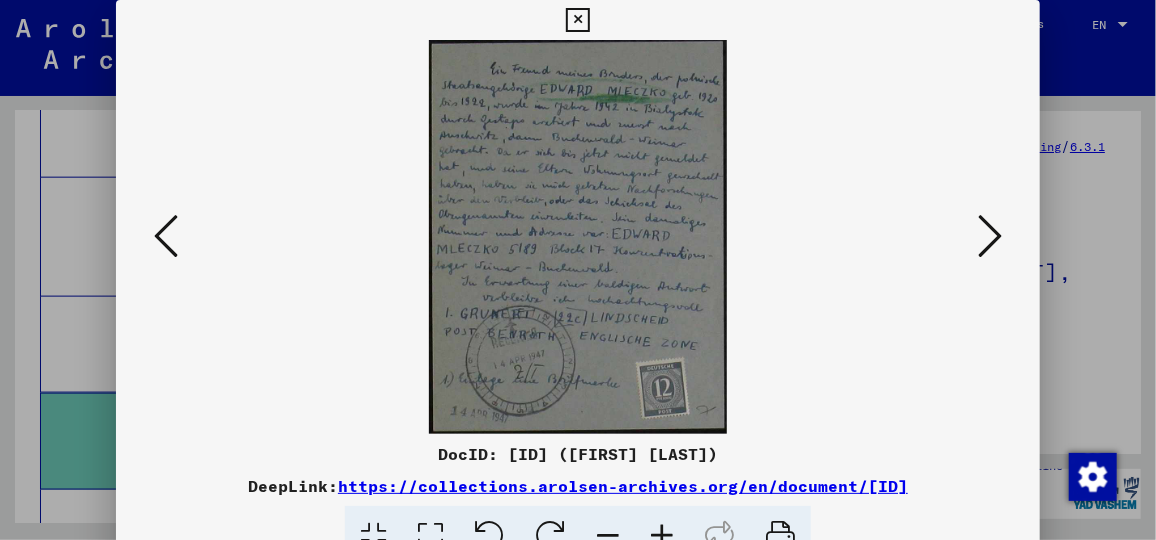 click at bounding box center (166, 236) 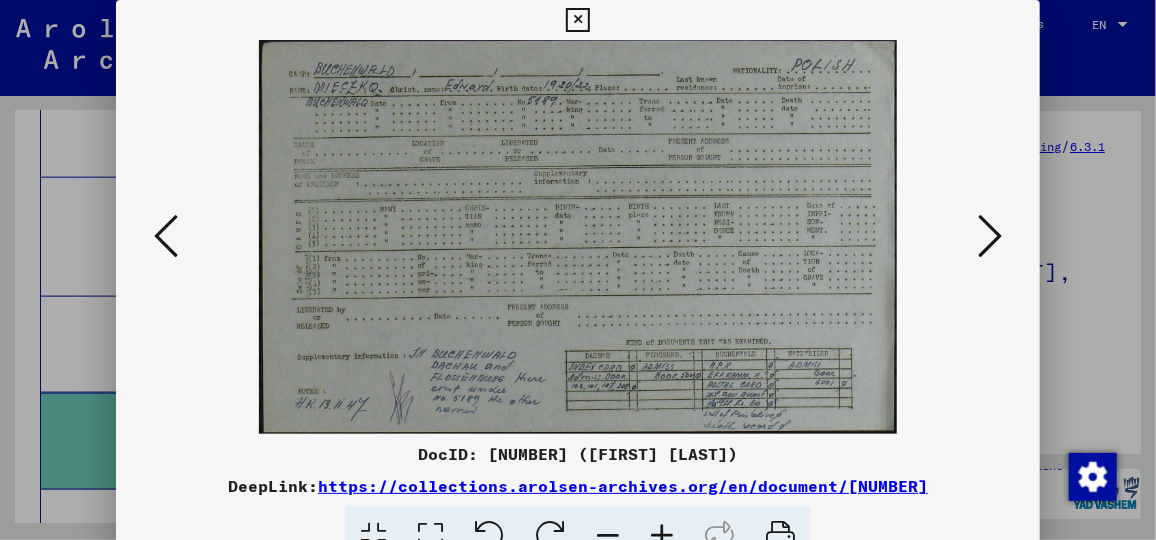 click at bounding box center [166, 236] 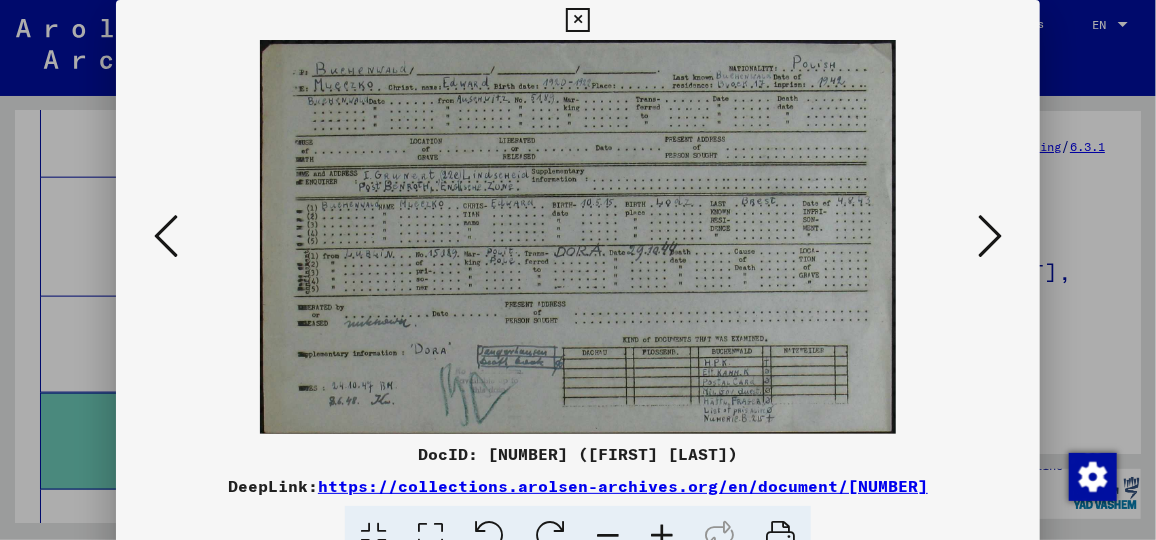 click at bounding box center (166, 236) 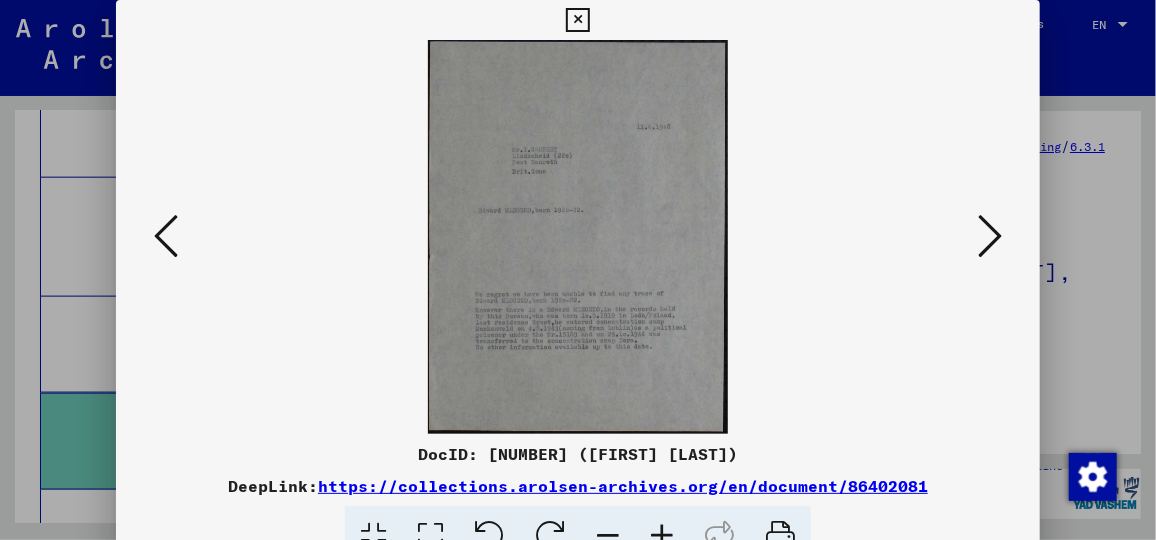 click at bounding box center (166, 236) 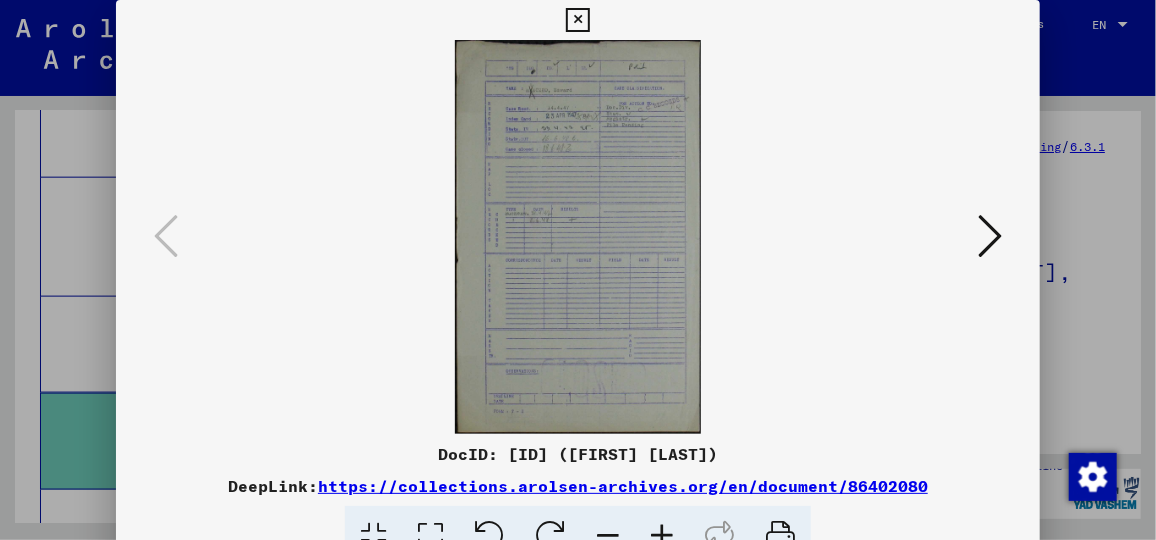 drag, startPoint x: 575, startPoint y: 23, endPoint x: 506, endPoint y: 121, distance: 119.85408 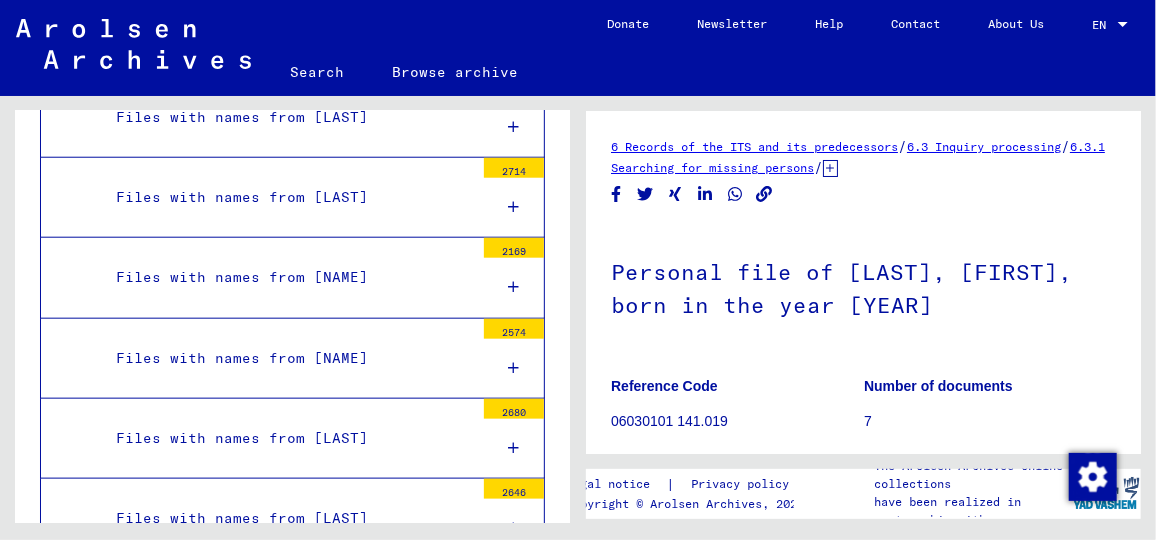 scroll, scrollTop: 10403, scrollLeft: 0, axis: vertical 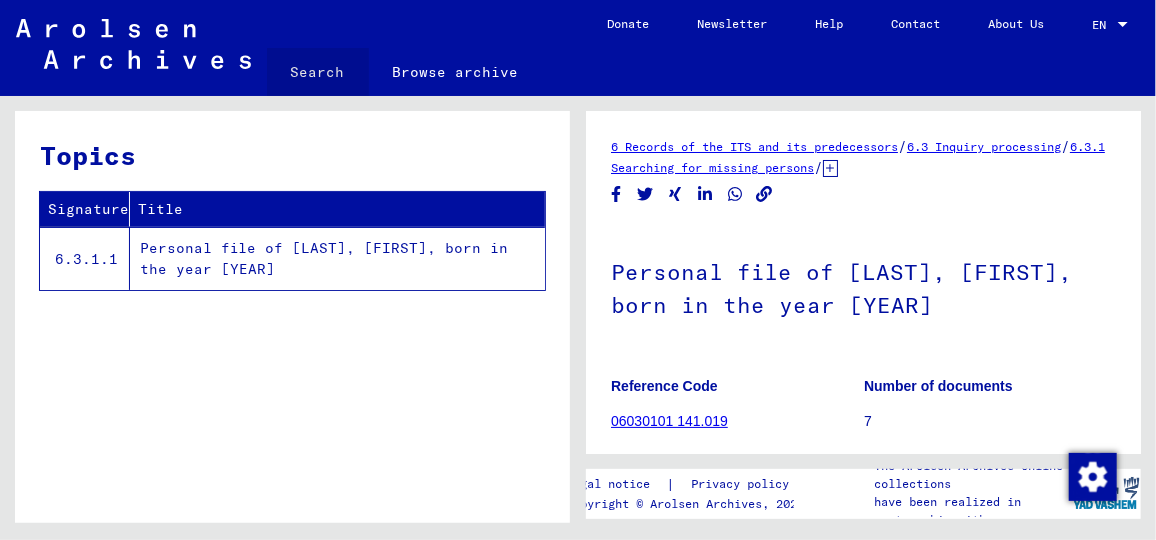 click on "Search" 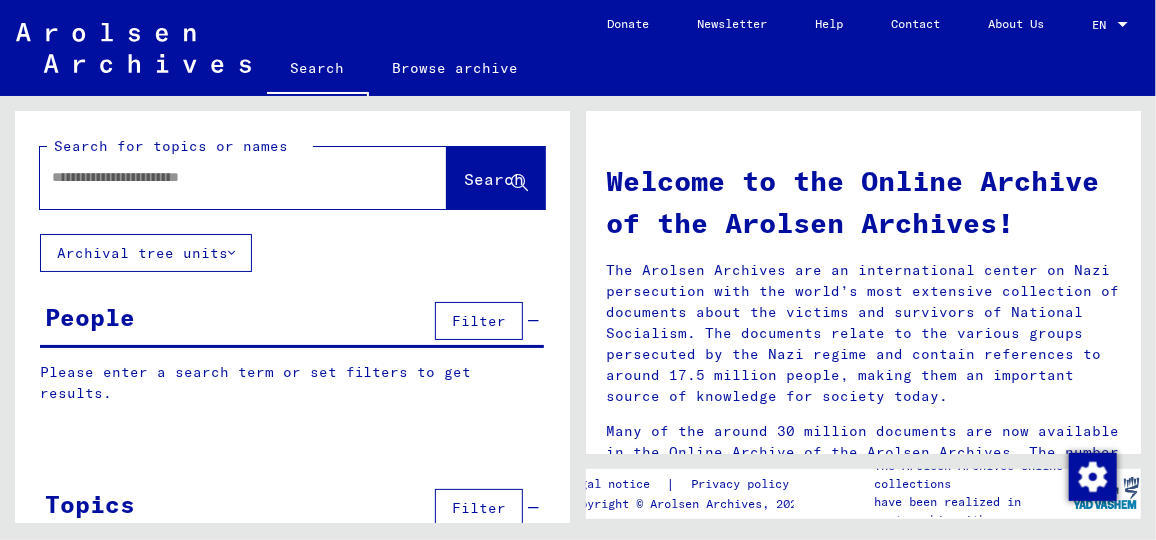 click 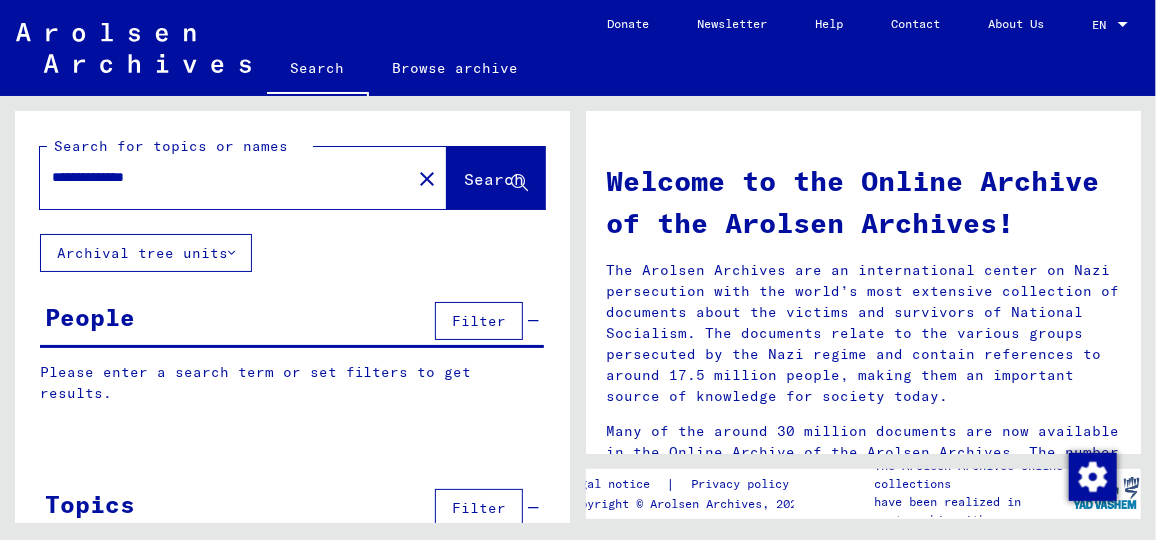 type on "**********" 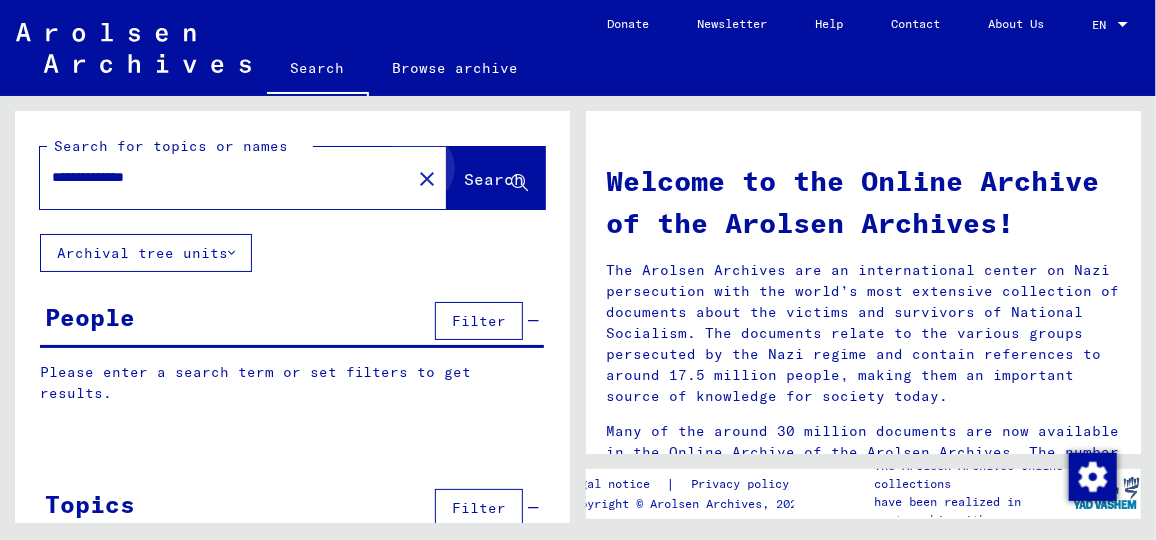 drag, startPoint x: 487, startPoint y: 193, endPoint x: 464, endPoint y: 197, distance: 23.345236 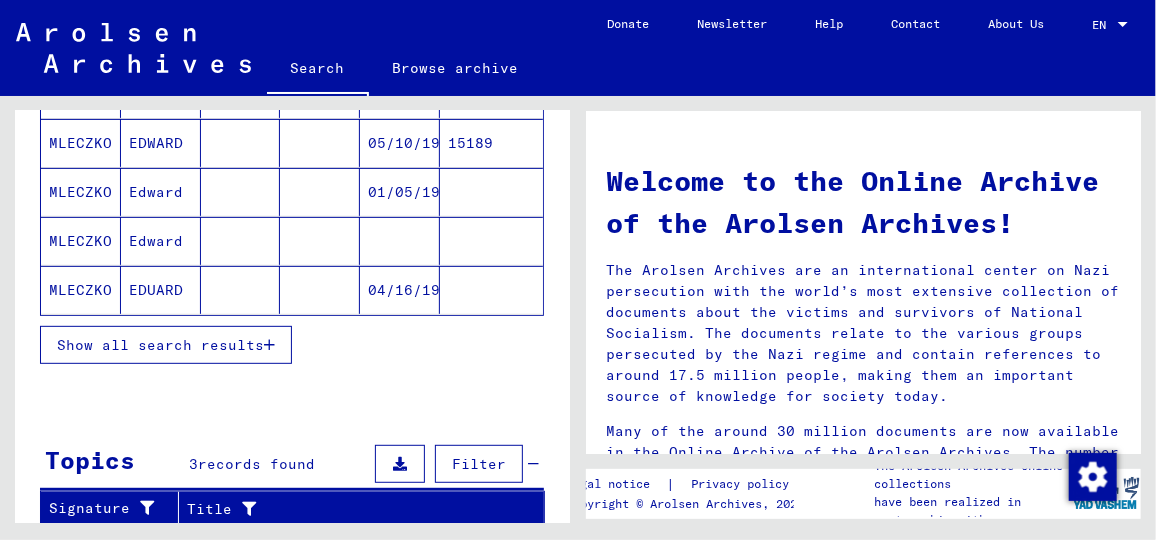 scroll, scrollTop: 363, scrollLeft: 0, axis: vertical 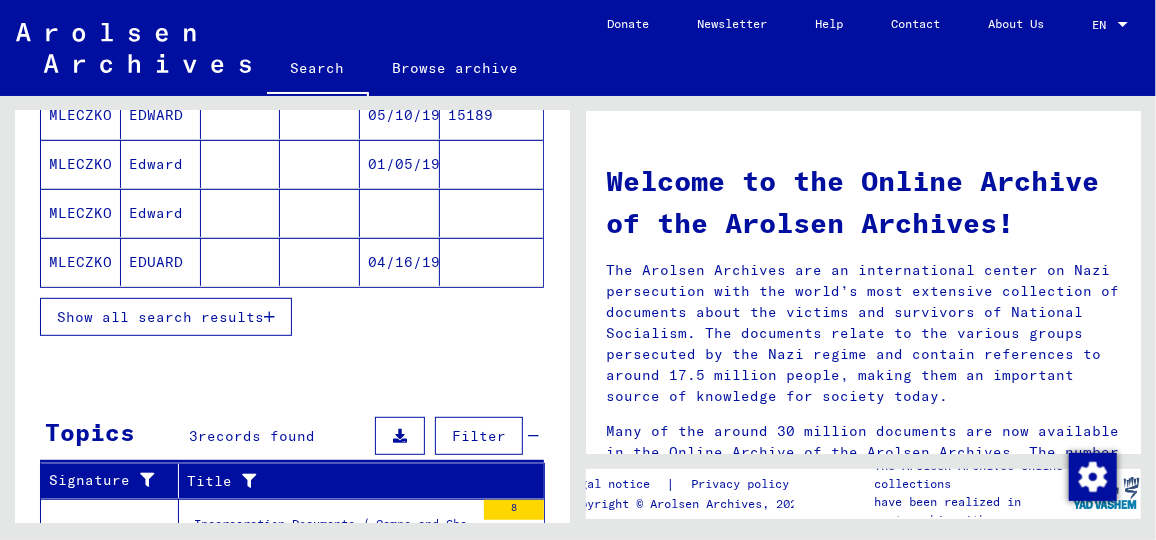 click on "Show all search results" at bounding box center (160, 317) 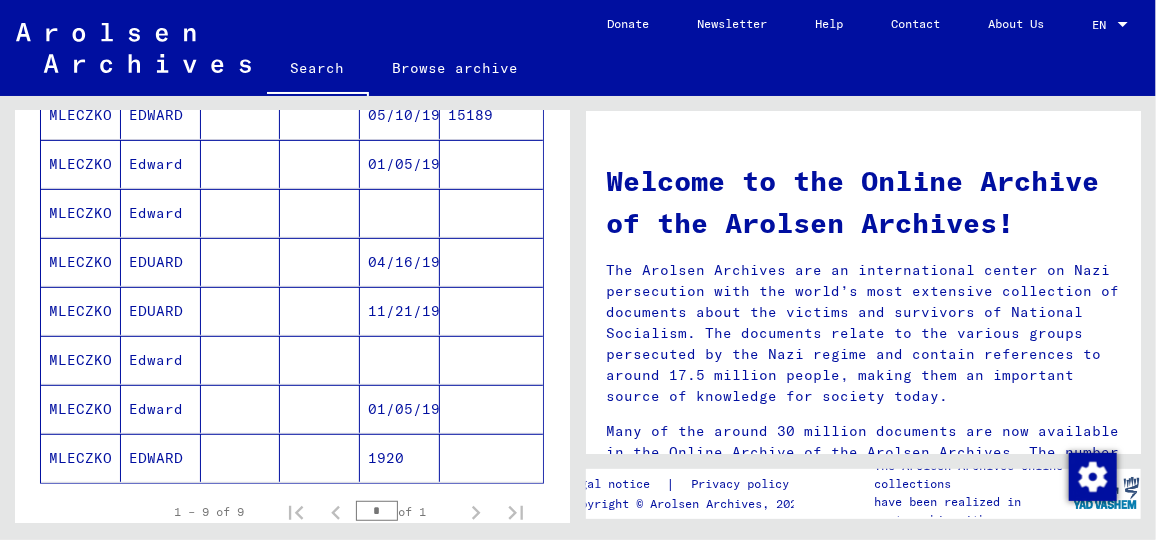 click on "01/05/1927" at bounding box center [400, 458] 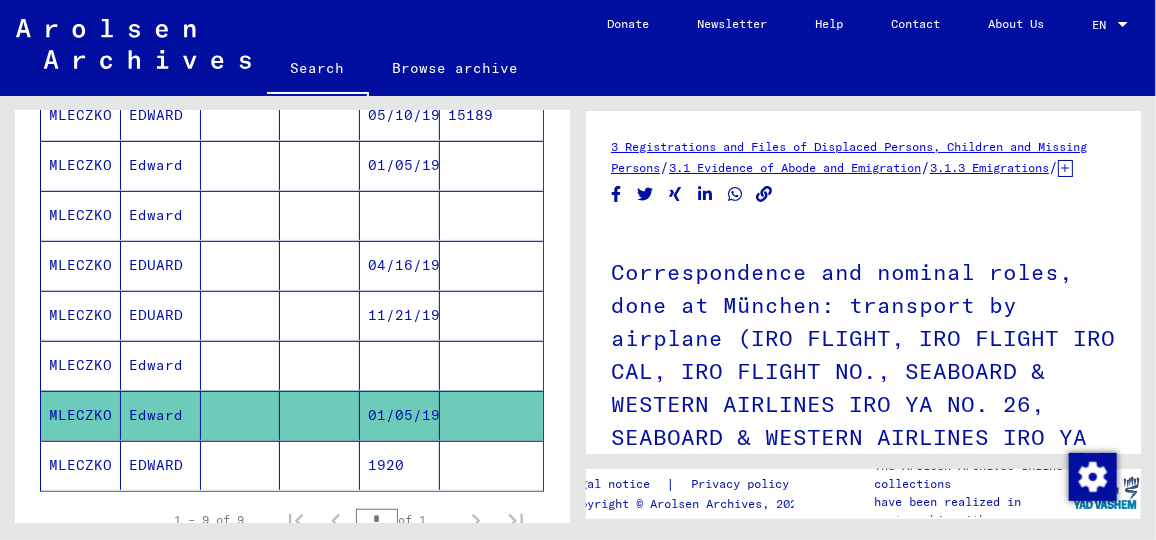 scroll, scrollTop: 0, scrollLeft: 0, axis: both 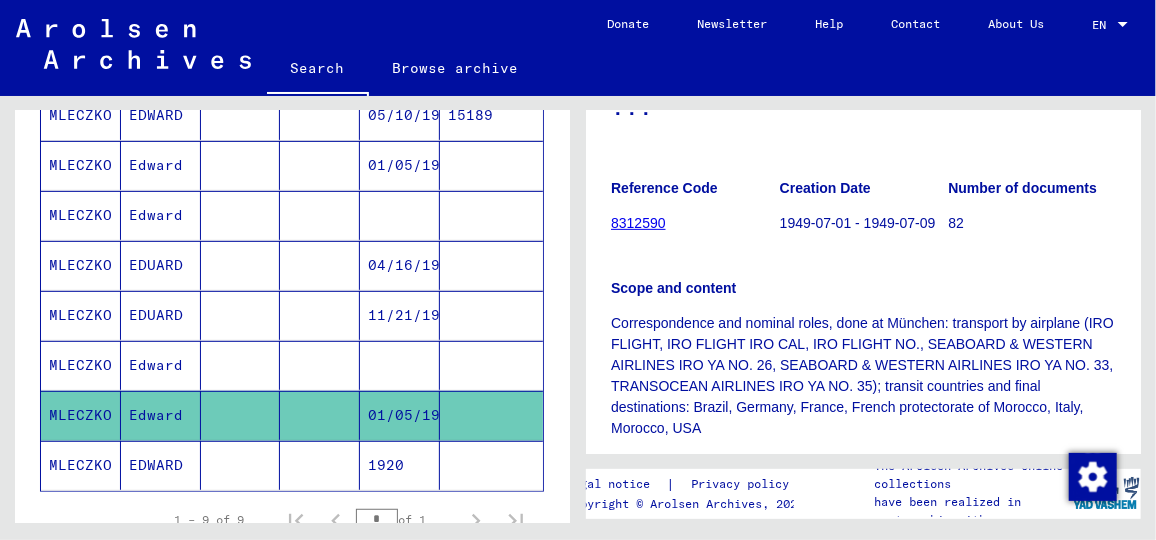 drag, startPoint x: 1135, startPoint y: 7, endPoint x: 540, endPoint y: 39, distance: 595.85986 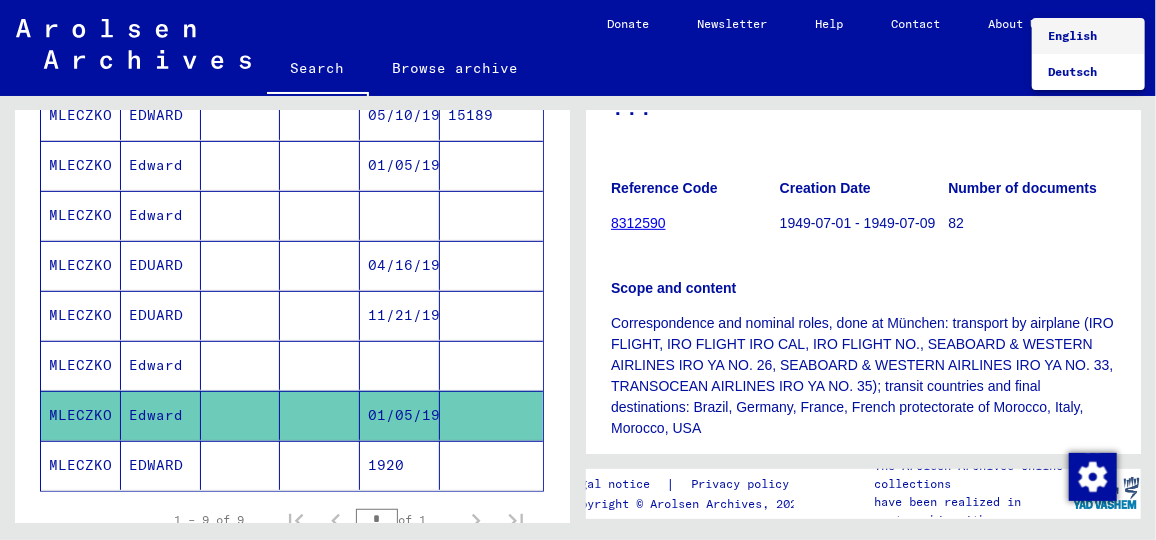 click on "English" at bounding box center [1072, 35] 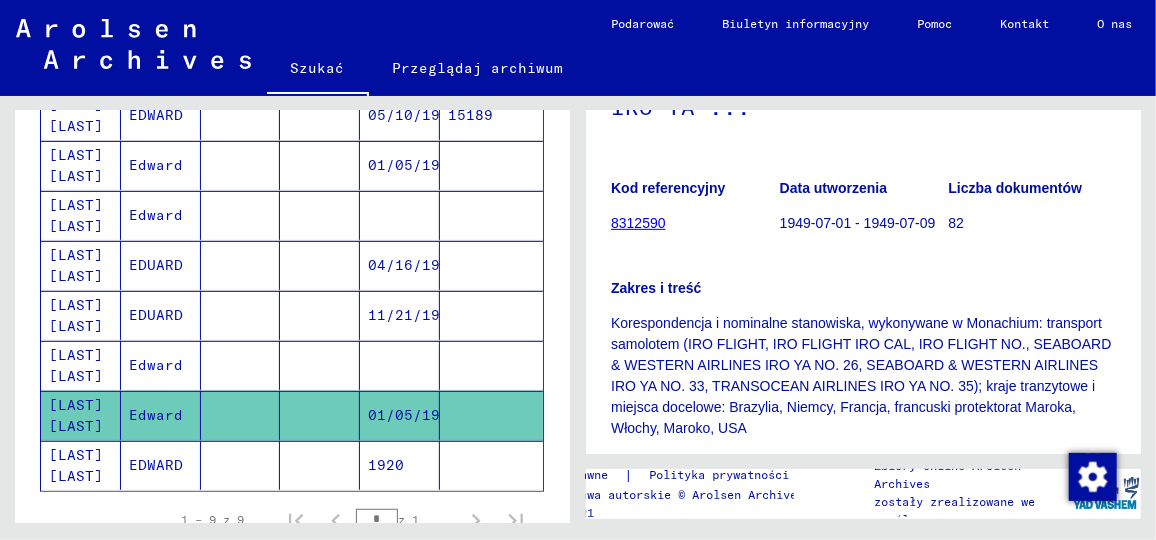 scroll, scrollTop: 353, scrollLeft: 0, axis: vertical 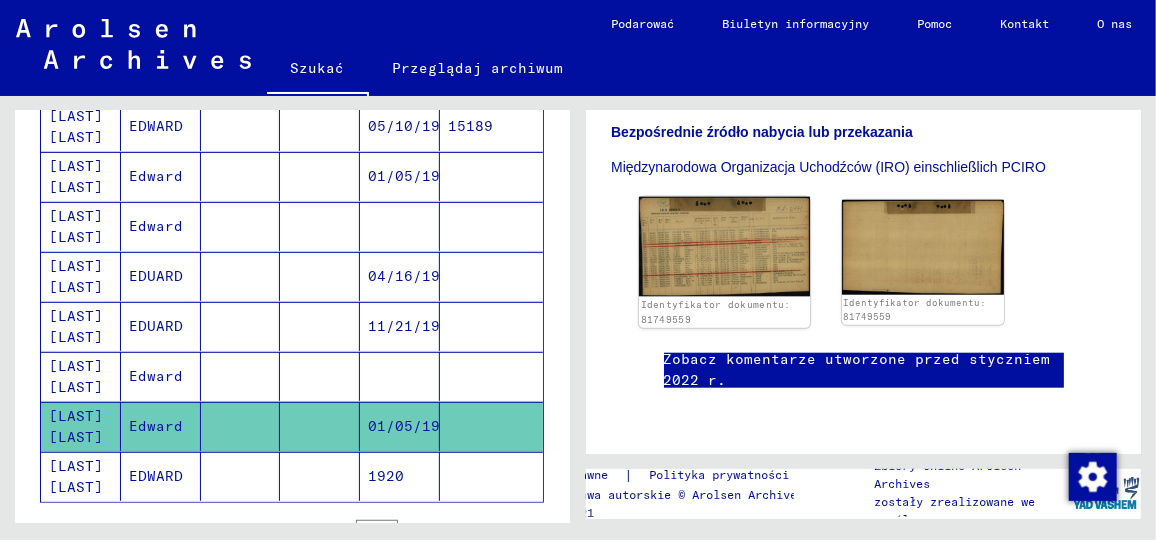 click 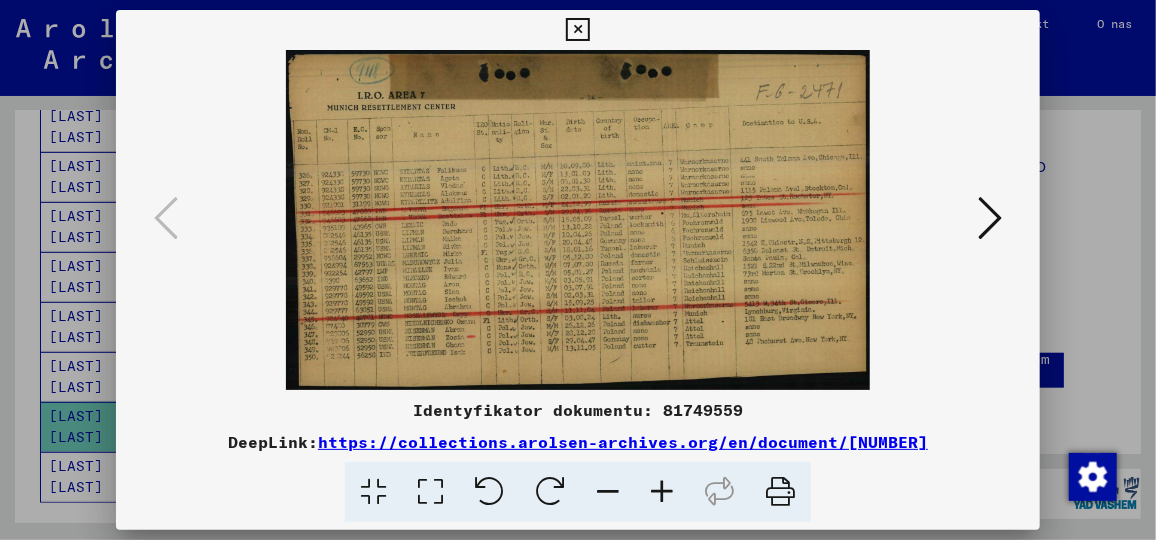 click at bounding box center (990, 218) 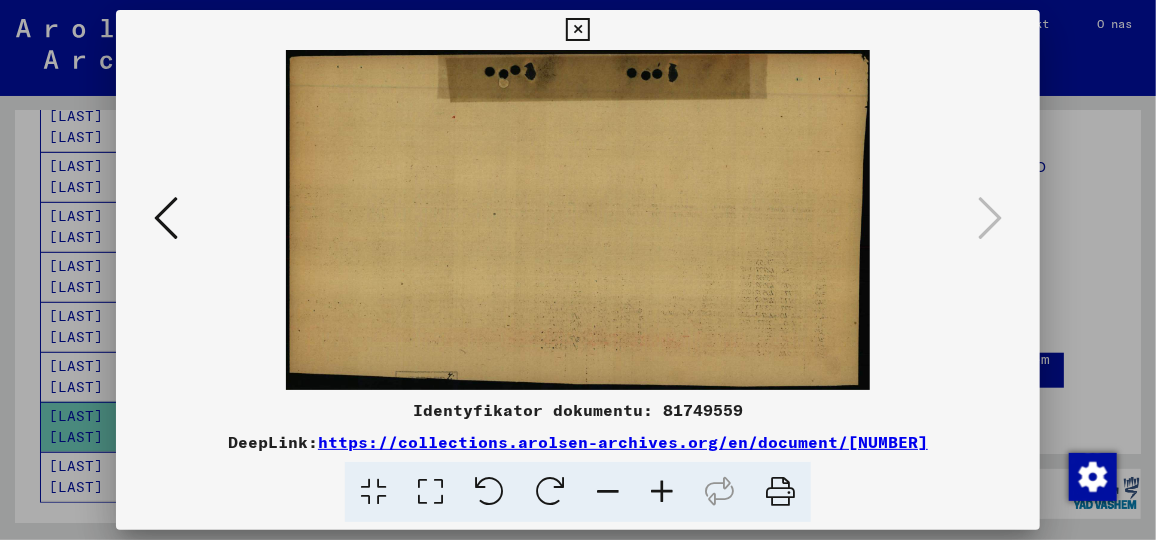 drag, startPoint x: 573, startPoint y: 26, endPoint x: 558, endPoint y: 88, distance: 63.788715 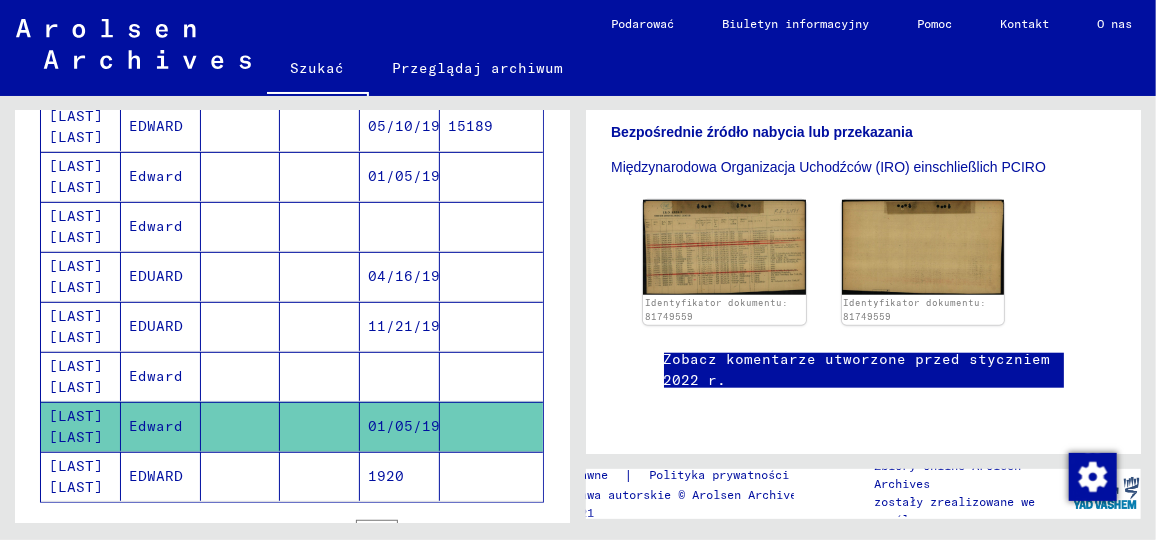 click on "Edward" at bounding box center (161, 426) 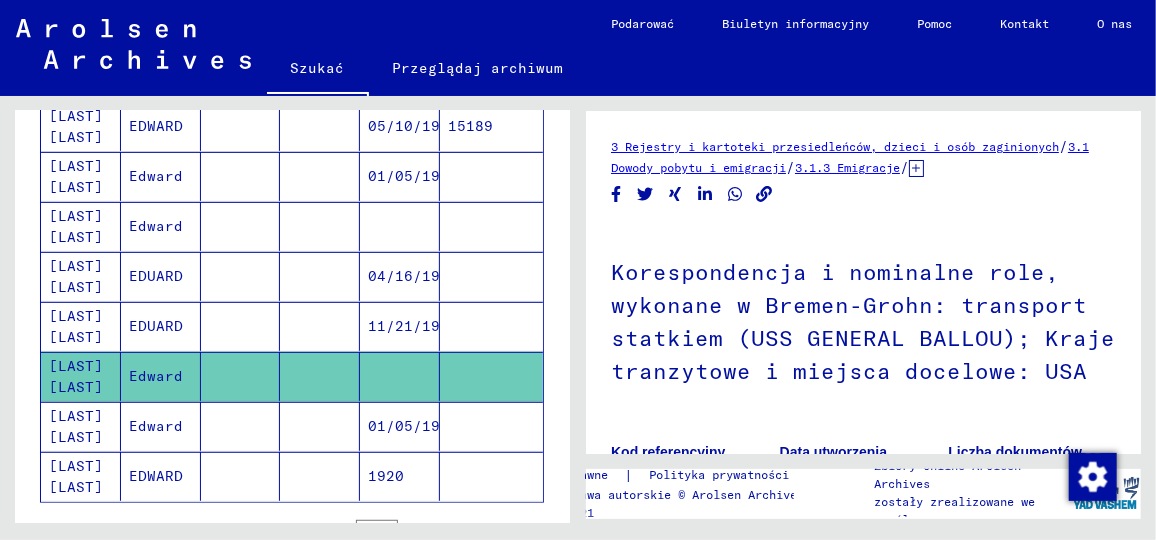 scroll, scrollTop: 0, scrollLeft: 0, axis: both 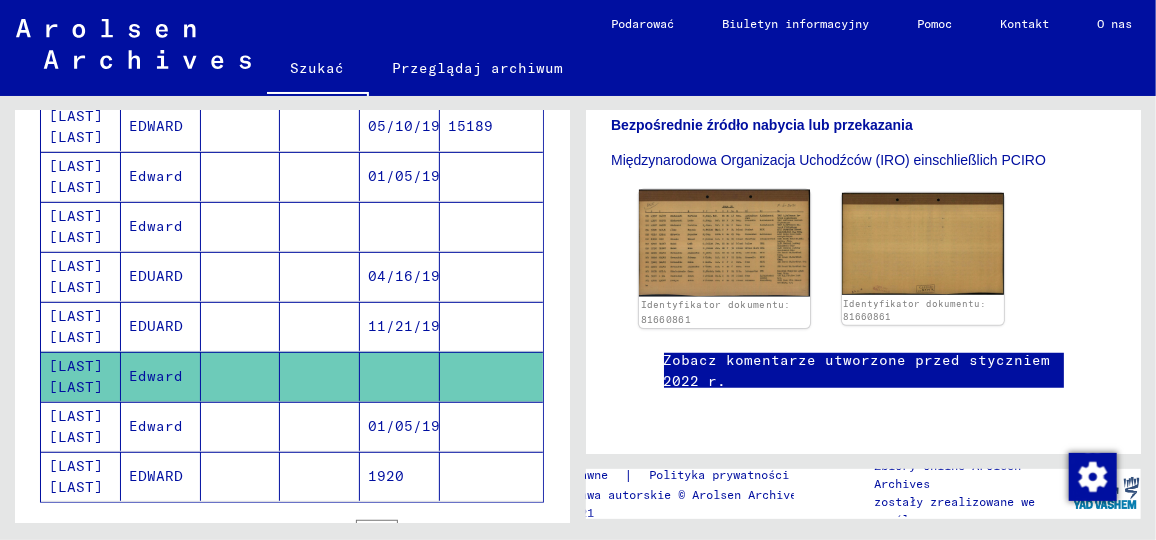 click 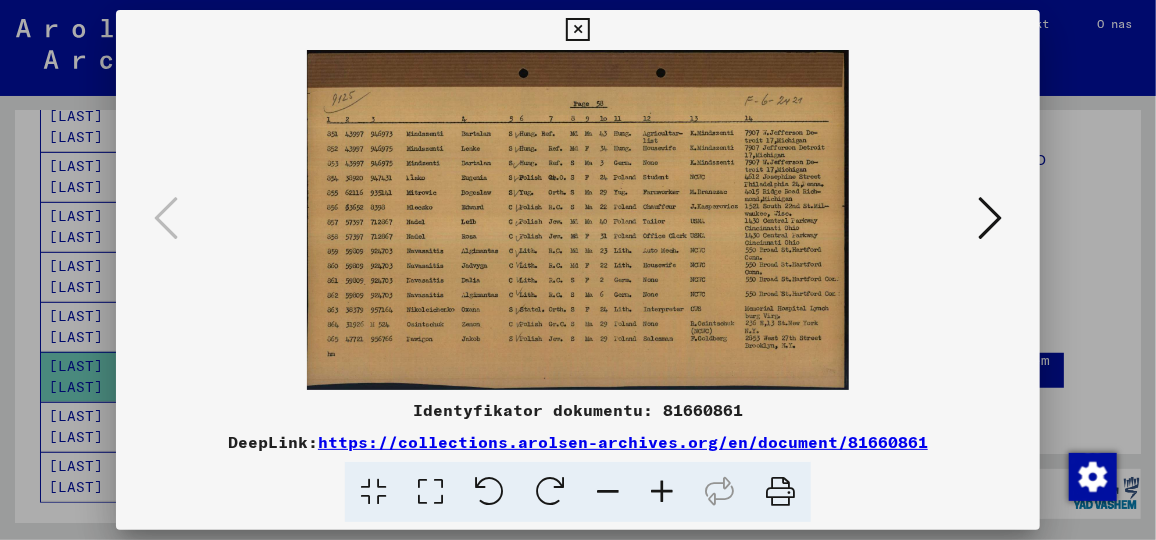 click at bounding box center [990, 218] 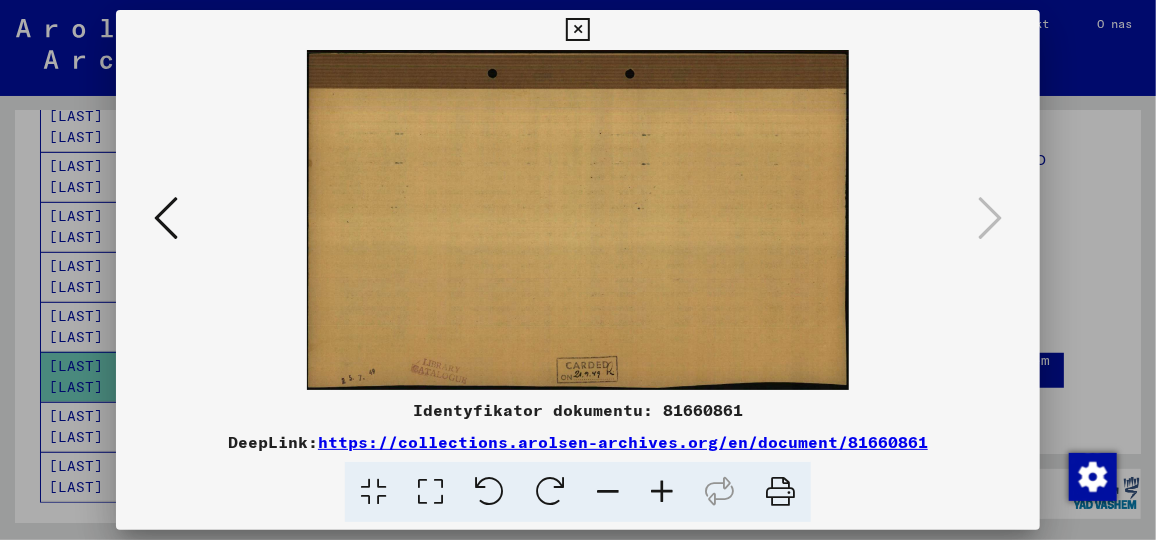 drag, startPoint x: 577, startPoint y: 33, endPoint x: 572, endPoint y: 43, distance: 11.18034 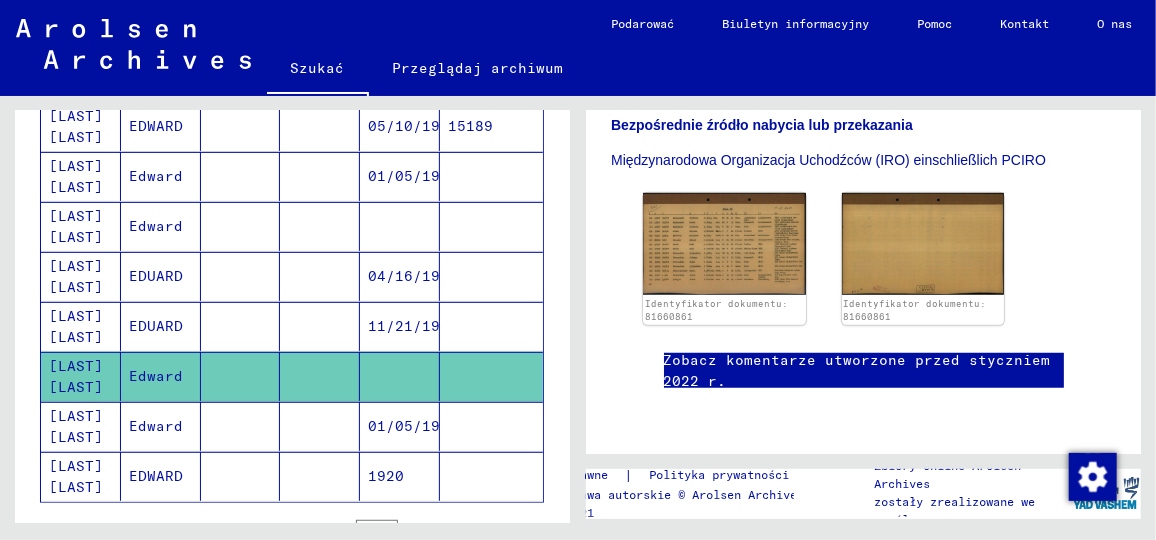 click on "11/21/1920" at bounding box center (400, 376) 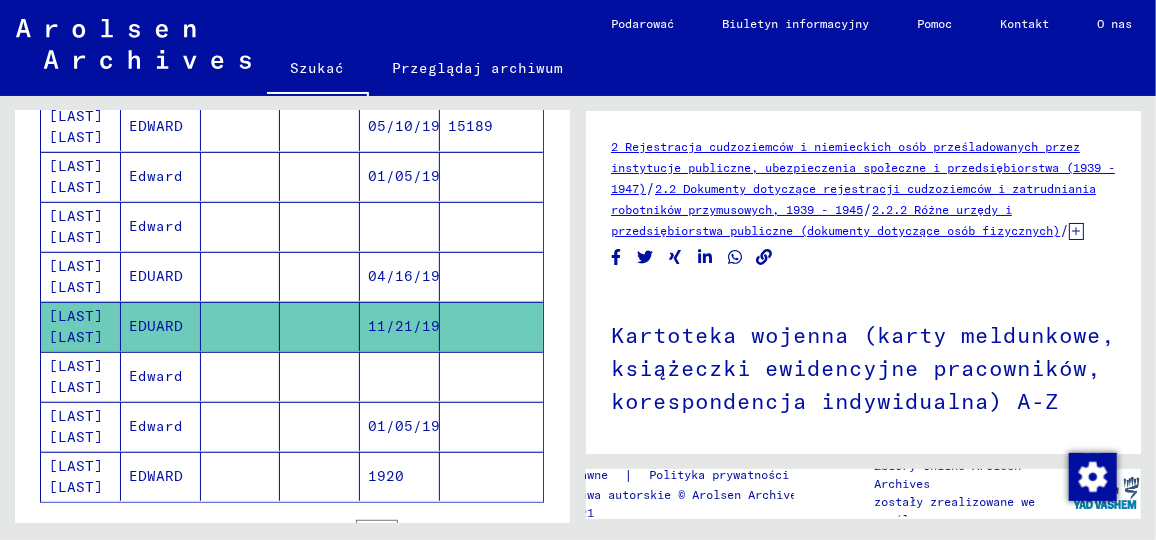 scroll, scrollTop: 0, scrollLeft: 0, axis: both 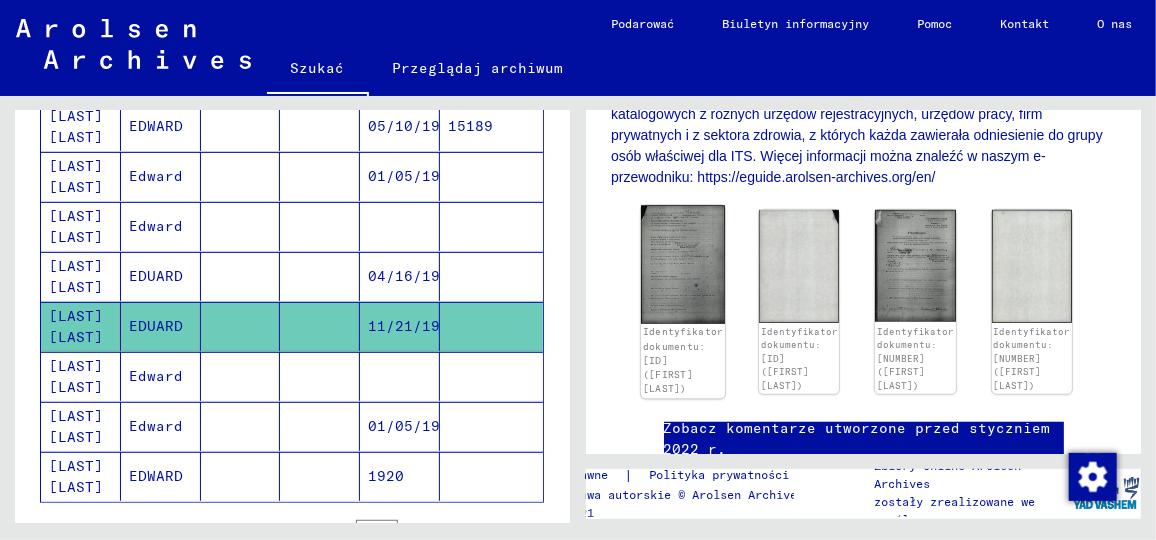click 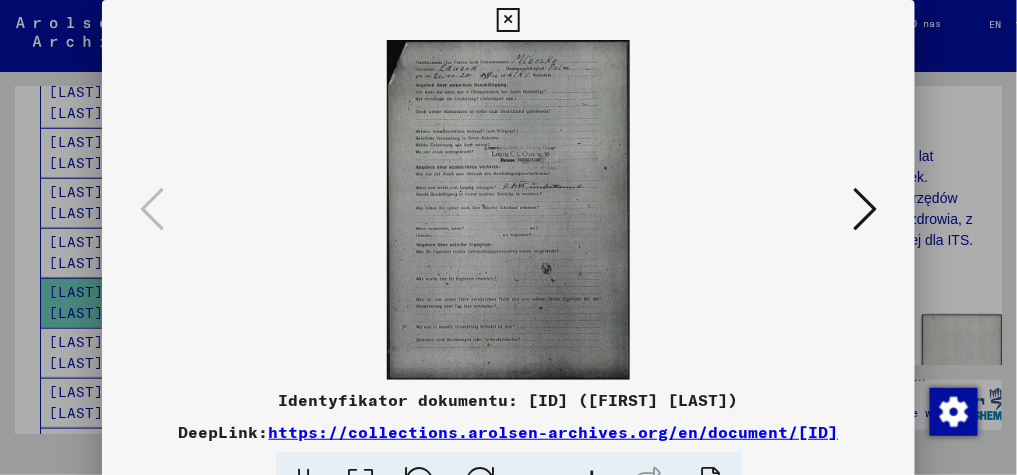 scroll, scrollTop: 354, scrollLeft: 0, axis: vertical 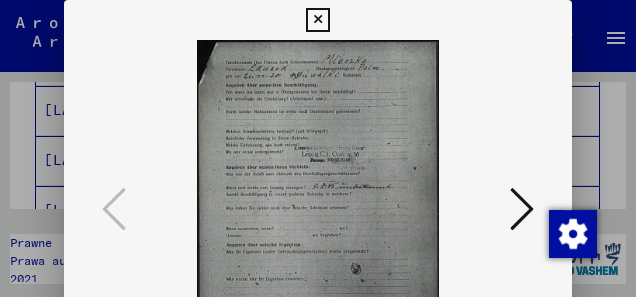 drag, startPoint x: 1103, startPoint y: 0, endPoint x: 173, endPoint y: 129, distance: 938.9042 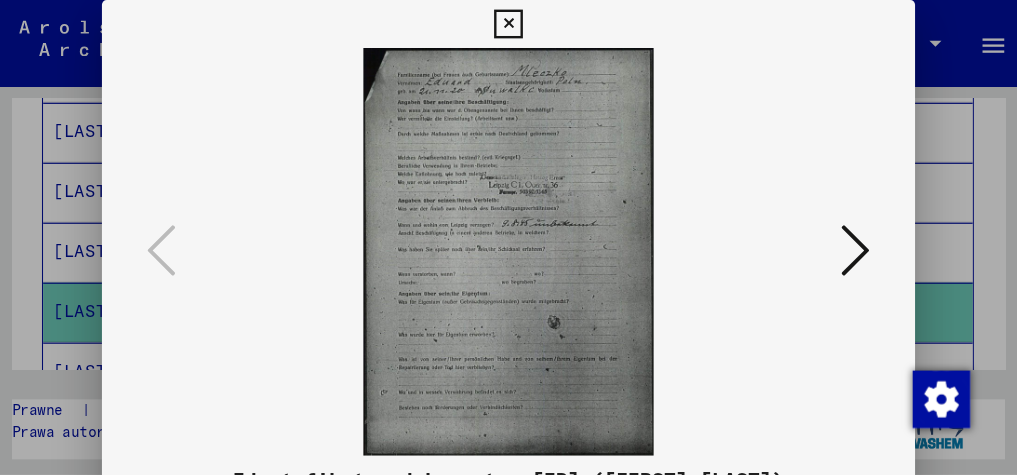scroll, scrollTop: 416, scrollLeft: 0, axis: vertical 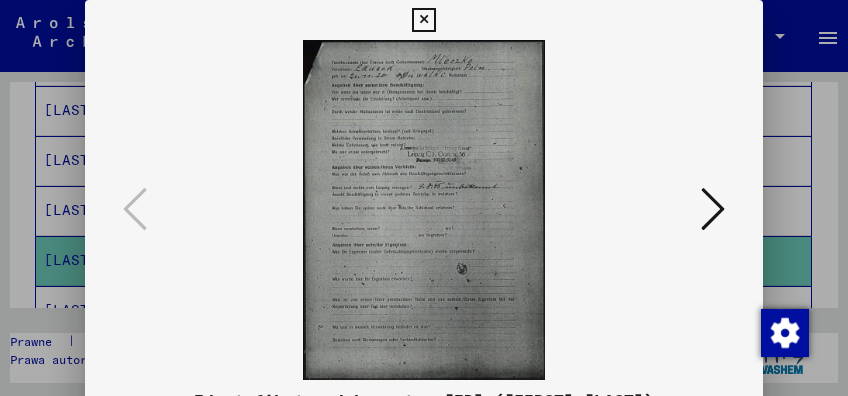 drag, startPoint x: 608, startPoint y: 0, endPoint x: 155, endPoint y: 141, distance: 474.4365 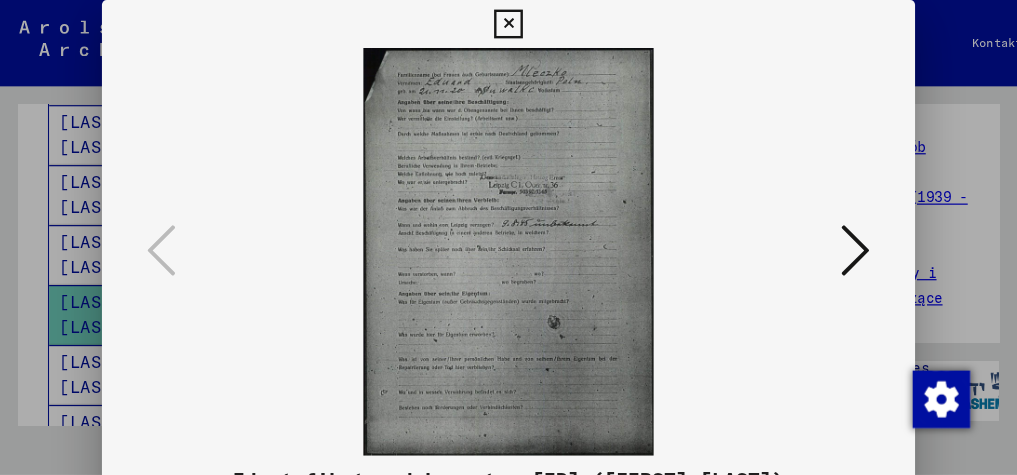 scroll, scrollTop: 405, scrollLeft: 0, axis: vertical 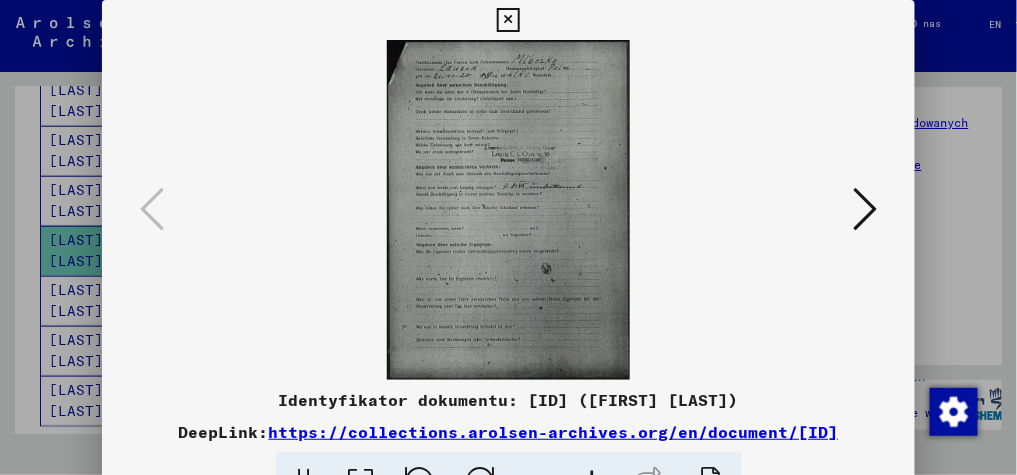 drag, startPoint x: 799, startPoint y: 0, endPoint x: 269, endPoint y: 384, distance: 654.48914 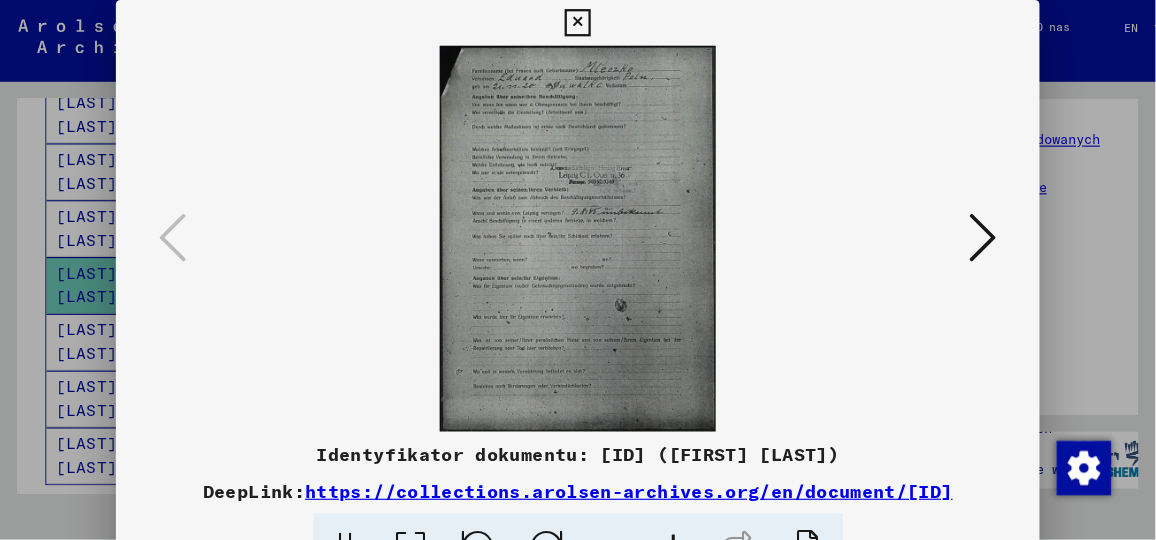 scroll, scrollTop: 405, scrollLeft: 0, axis: vertical 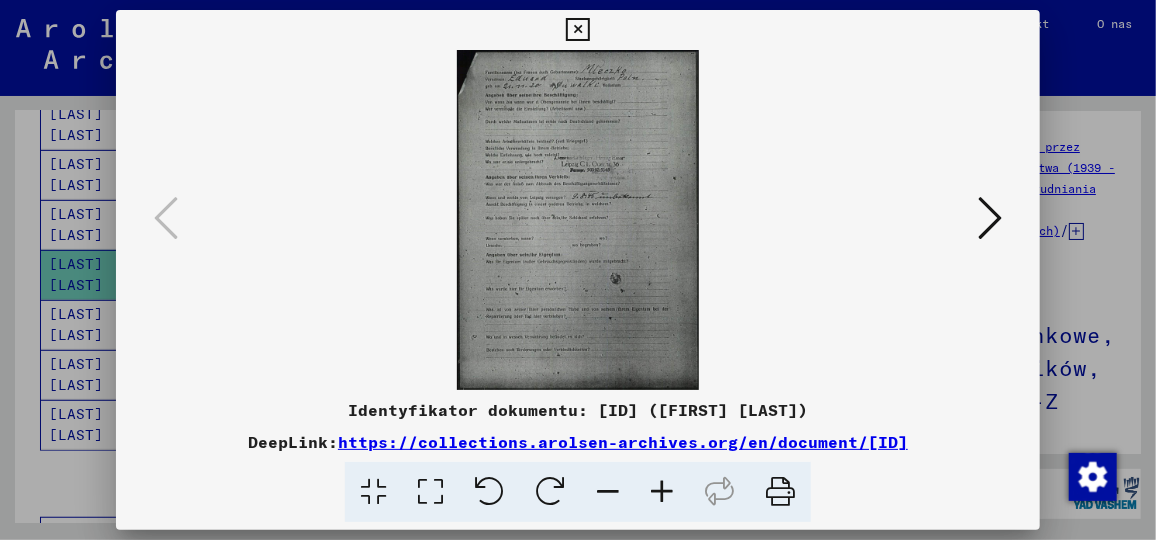 drag, startPoint x: 930, startPoint y: 0, endPoint x: 597, endPoint y: 427, distance: 541.4961 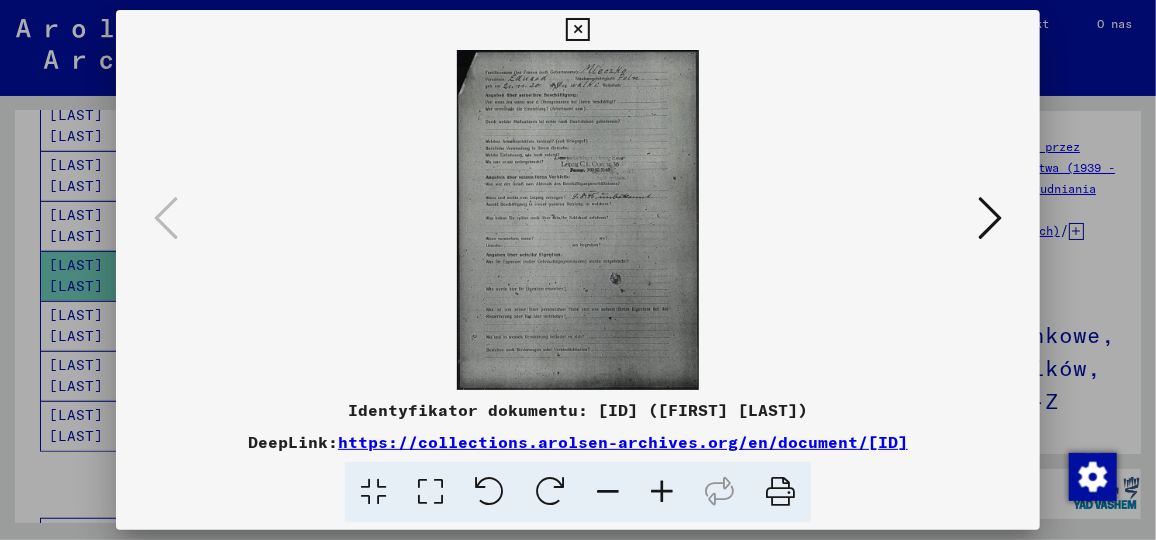 click at bounding box center [990, 219] 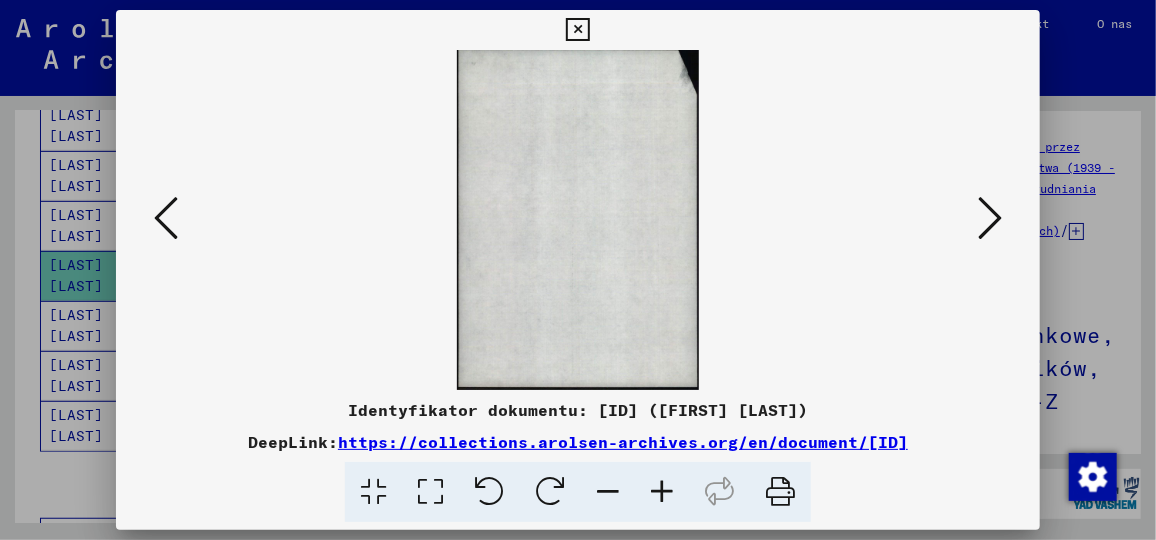 click at bounding box center [990, 218] 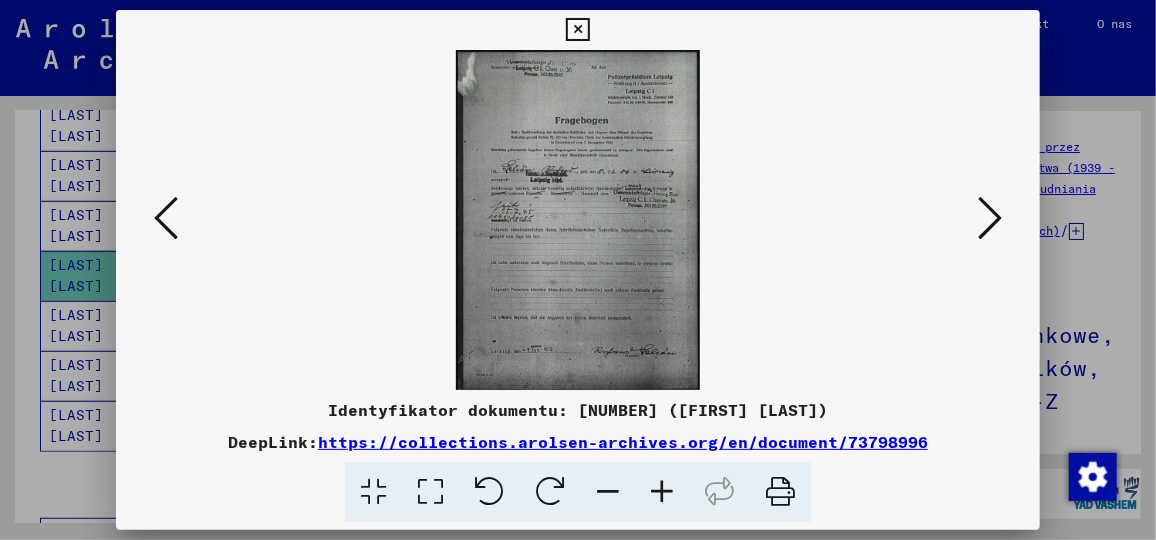 click at bounding box center [780, 492] 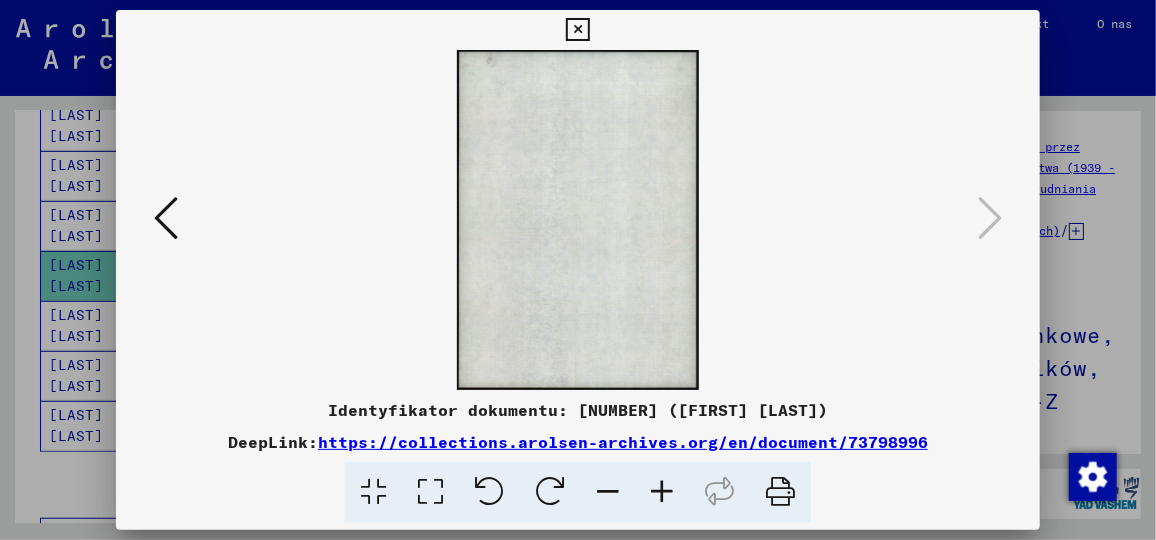 click at bounding box center [577, 30] 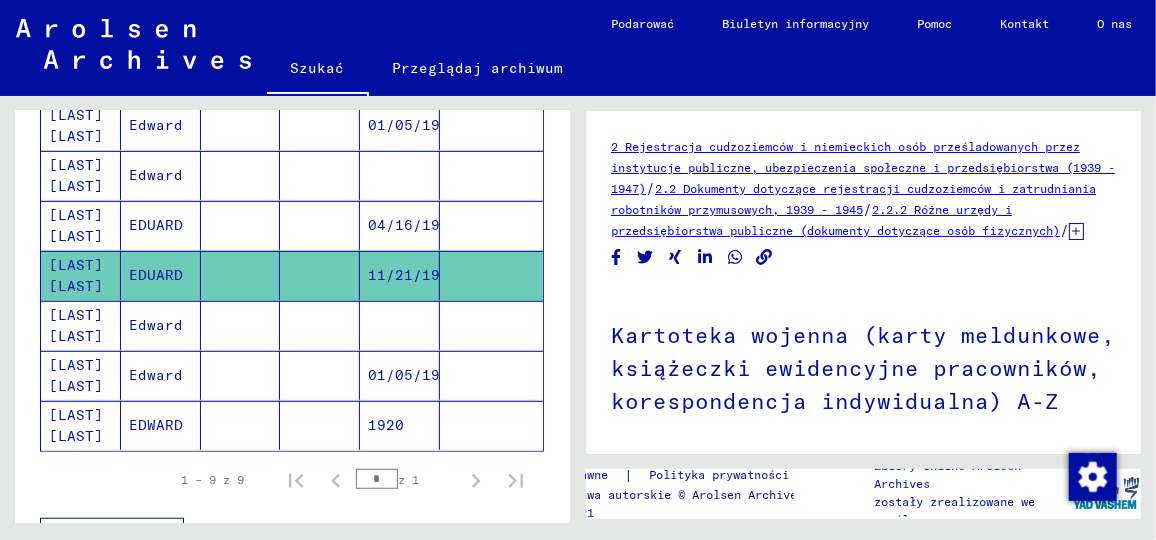 click on "04/16/1918" at bounding box center (400, 275) 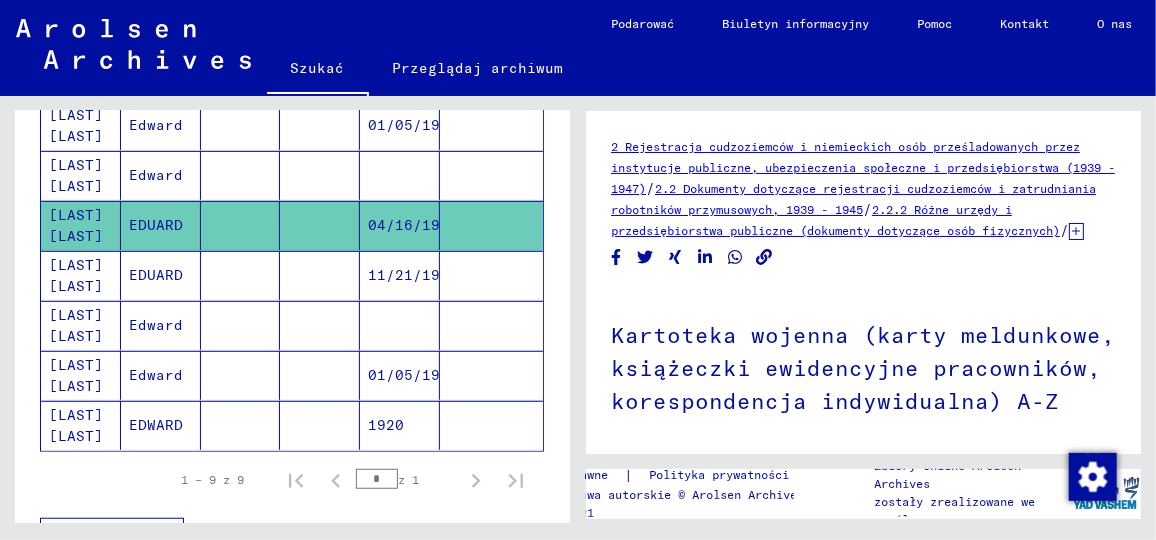 scroll, scrollTop: 0, scrollLeft: 0, axis: both 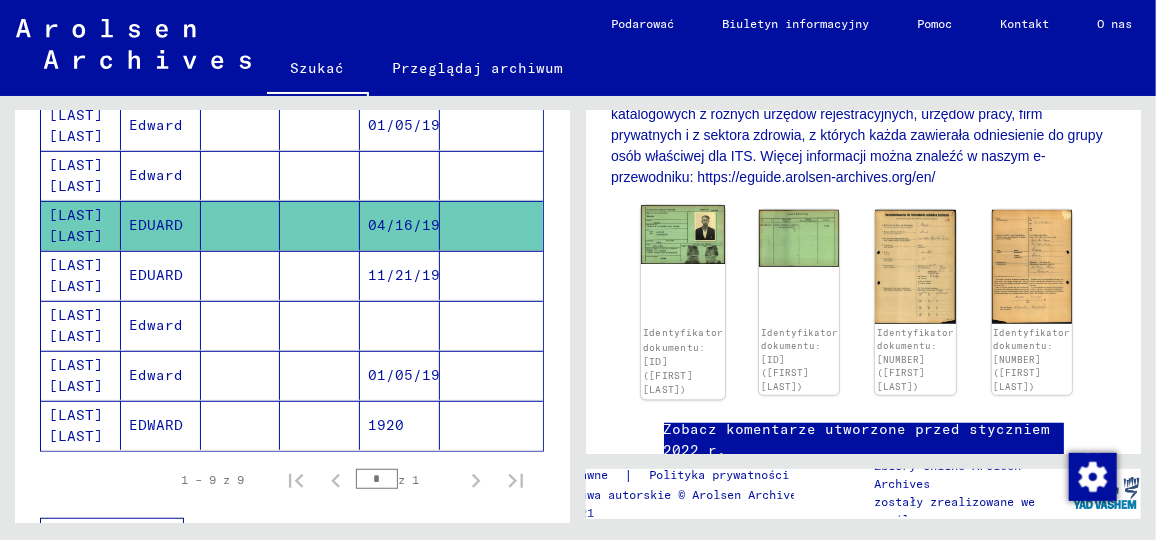click 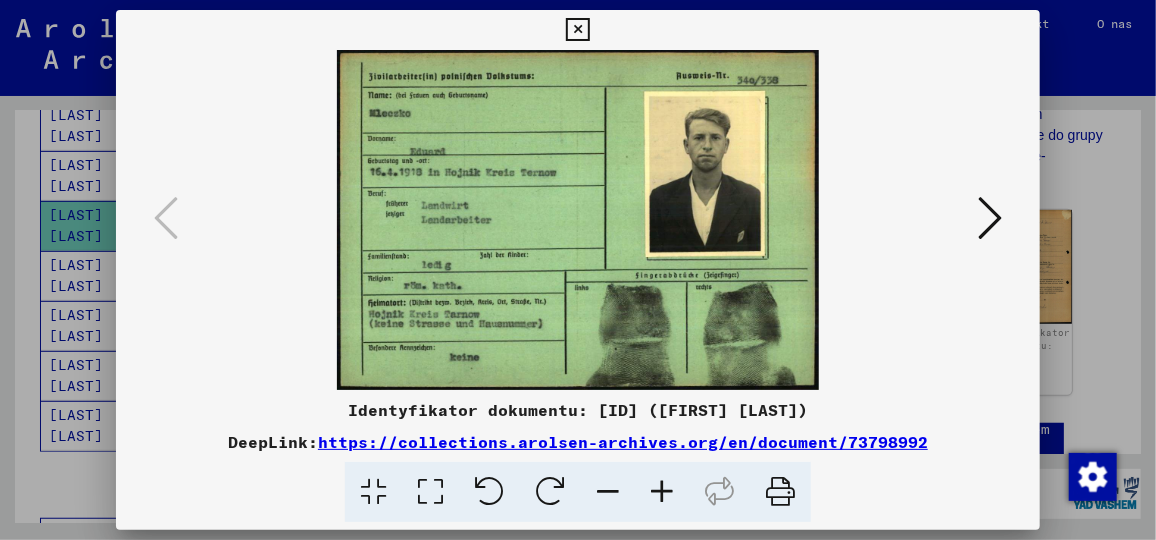 click at bounding box center (990, 218) 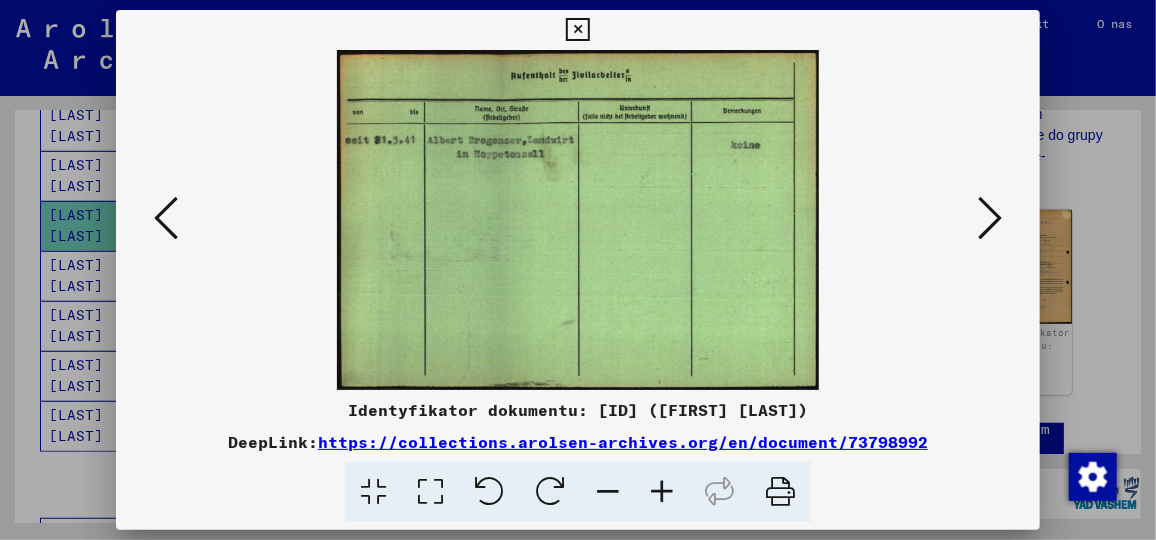 click at bounding box center (990, 218) 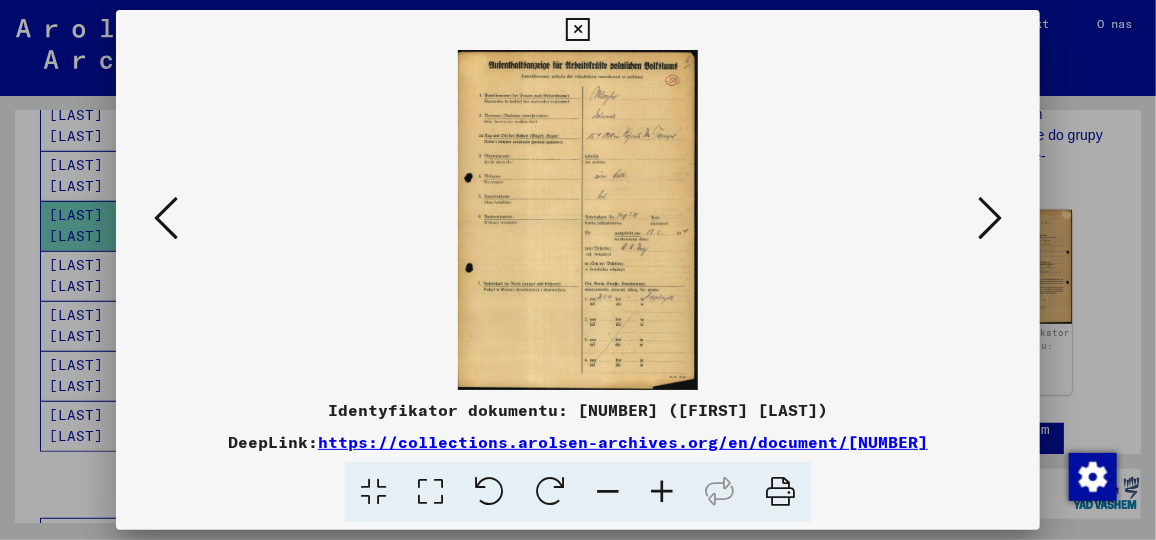 click at bounding box center (990, 218) 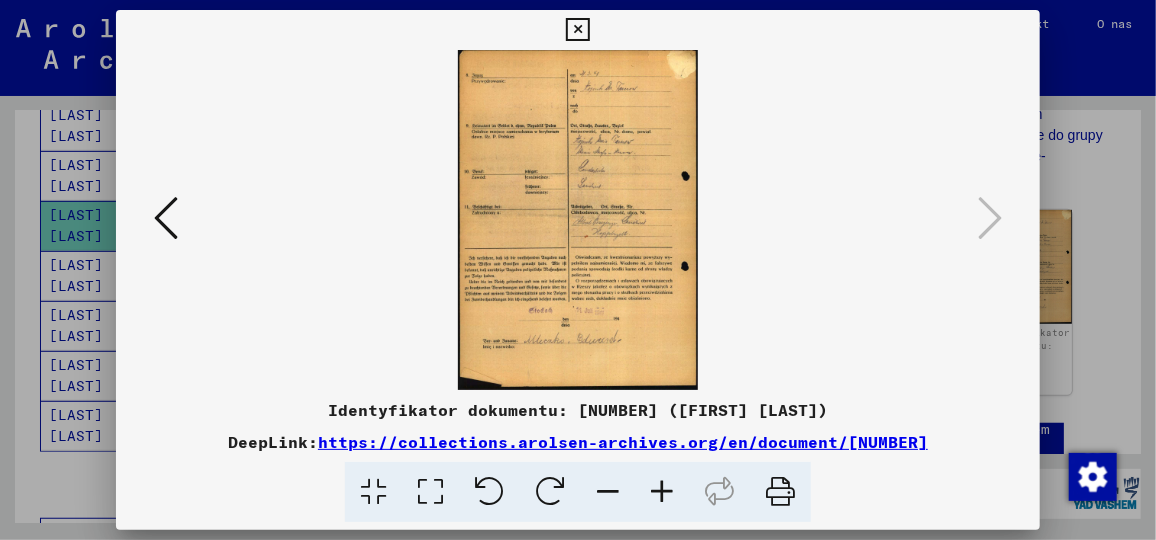 click at bounding box center (577, 30) 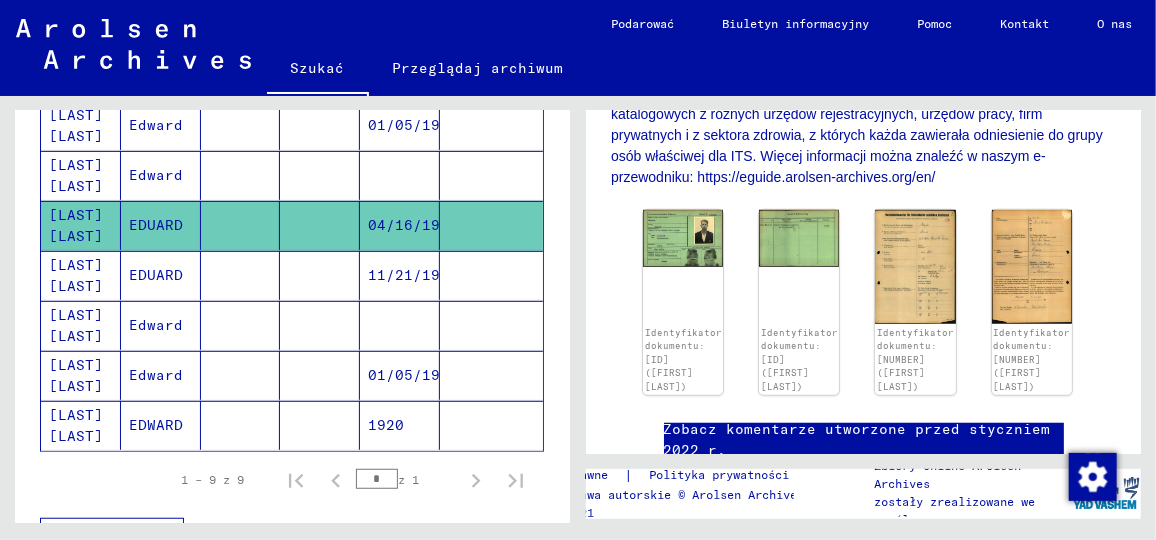 click on "Edward" at bounding box center [161, 225] 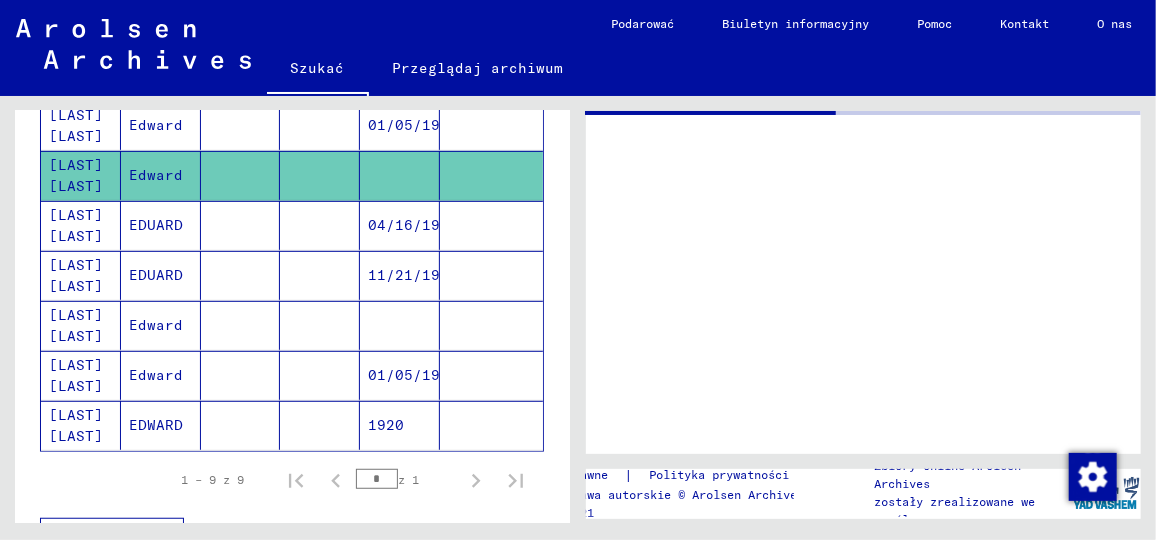 scroll, scrollTop: 0, scrollLeft: 0, axis: both 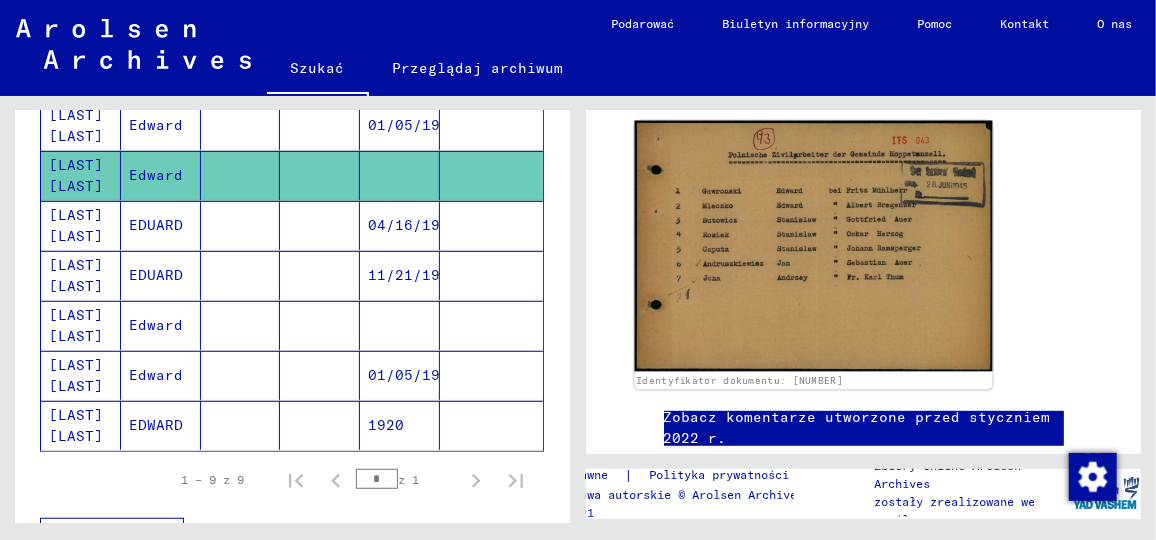 click 